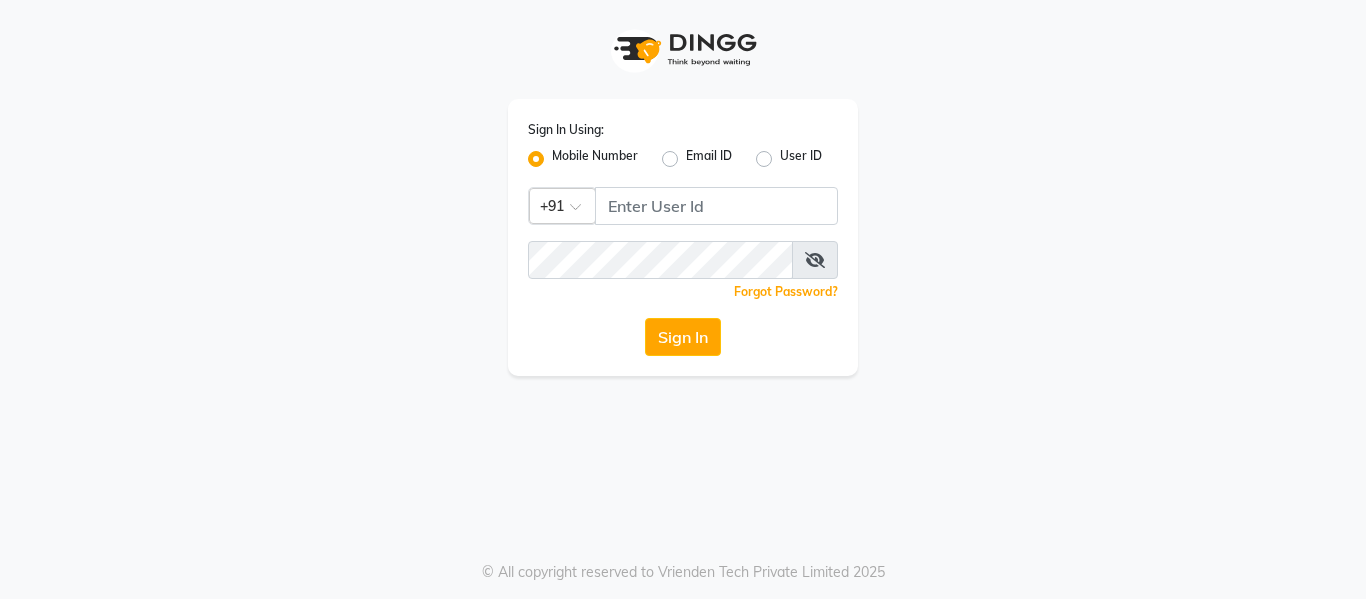 scroll, scrollTop: 0, scrollLeft: 0, axis: both 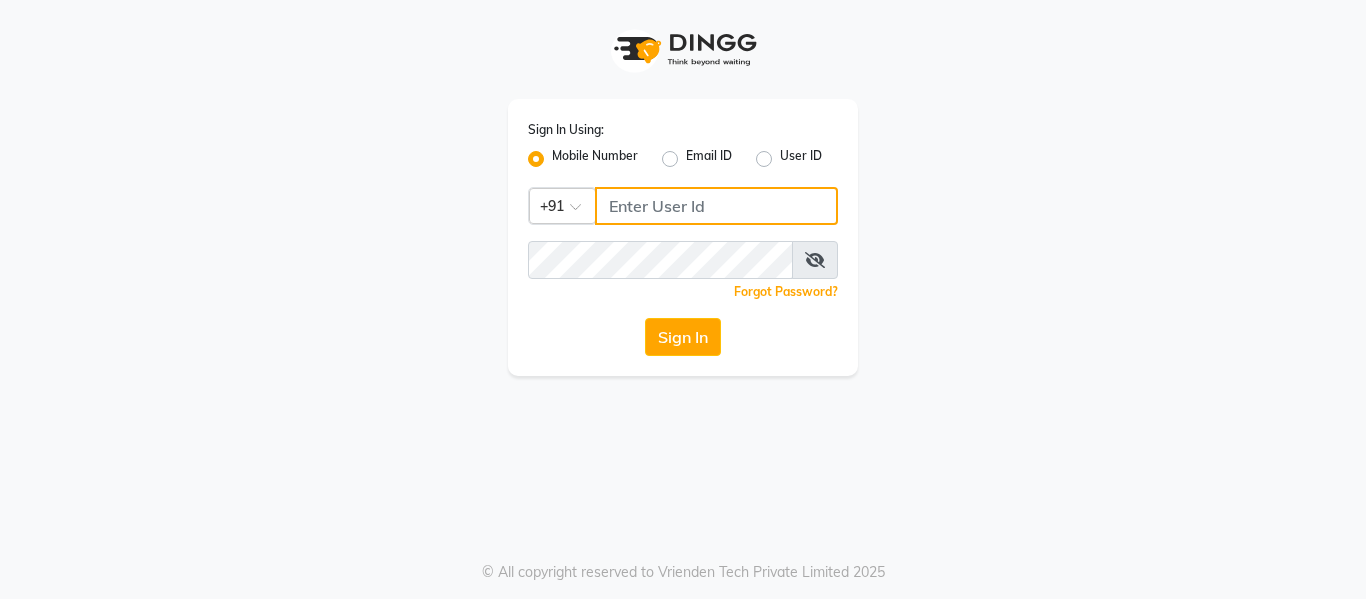 click 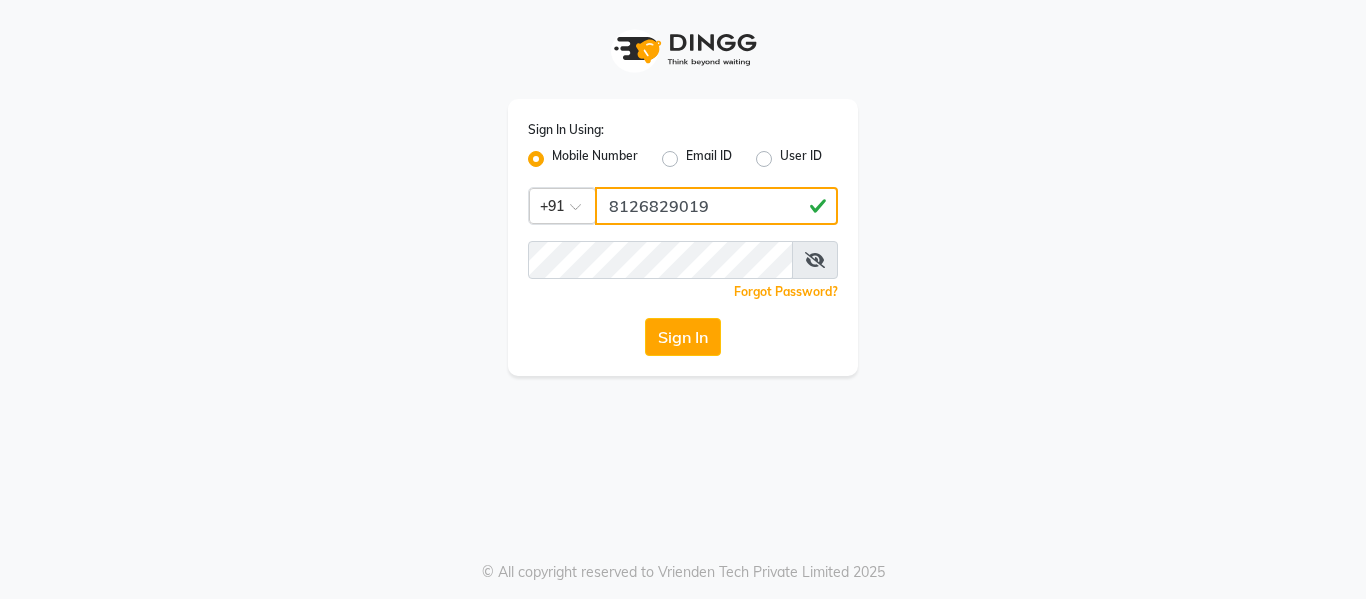type on "8126829019" 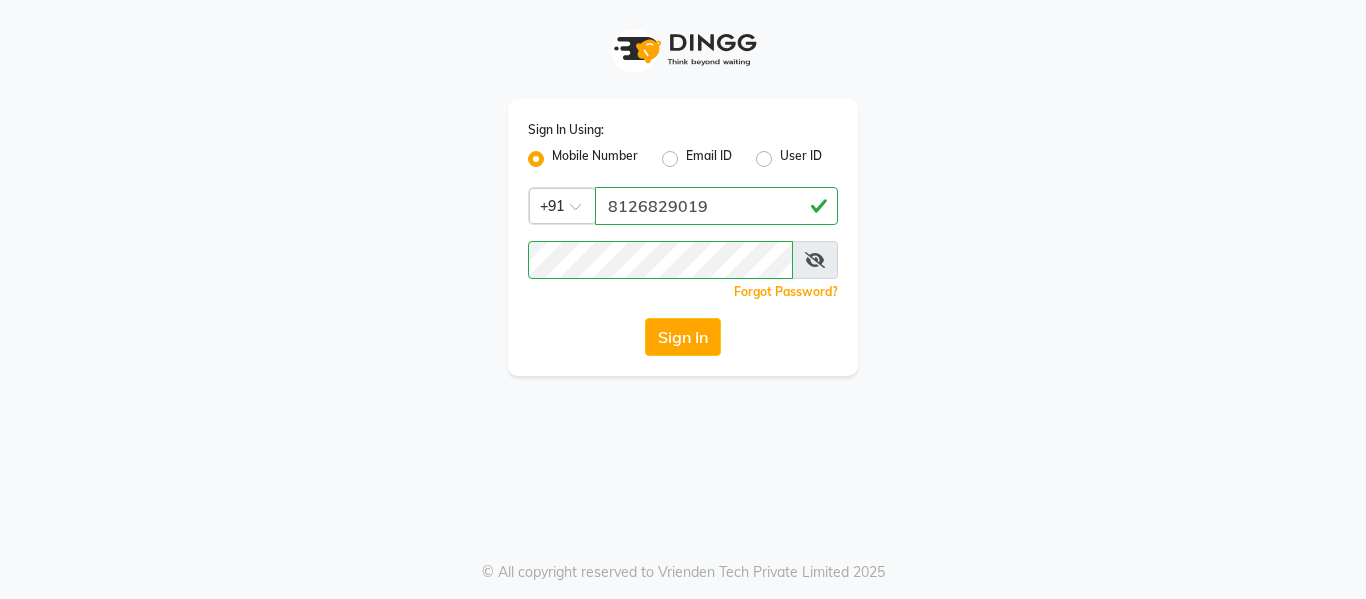 click at bounding box center [815, 260] 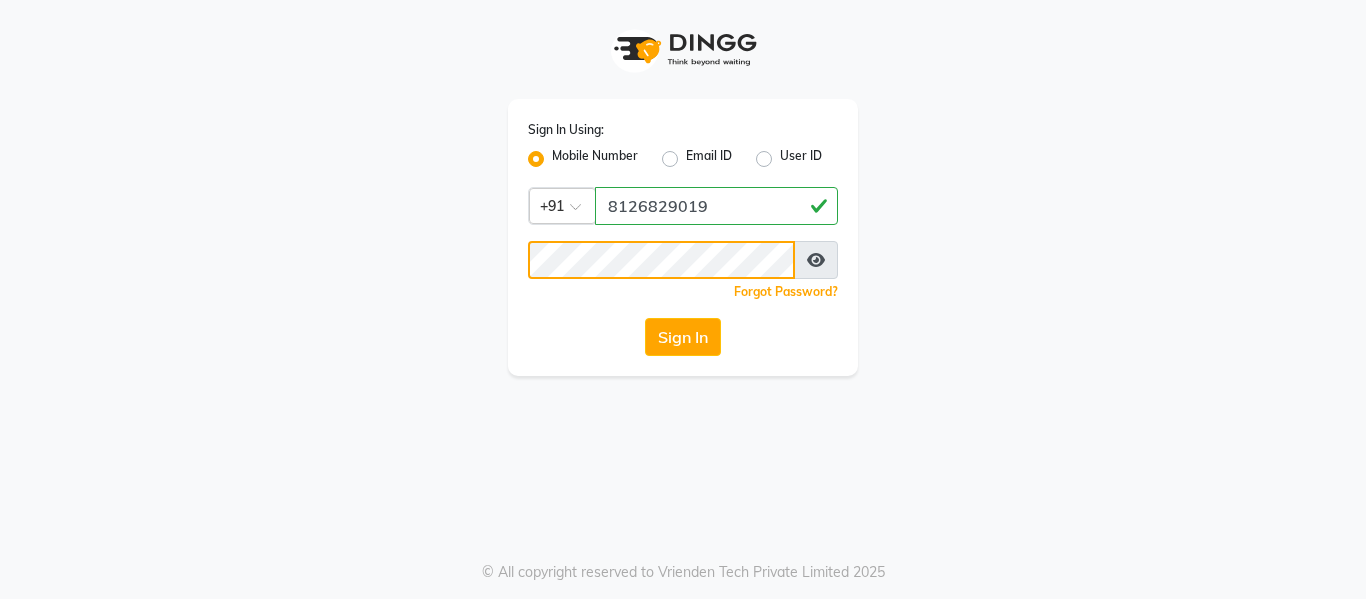 click on "Sign In" 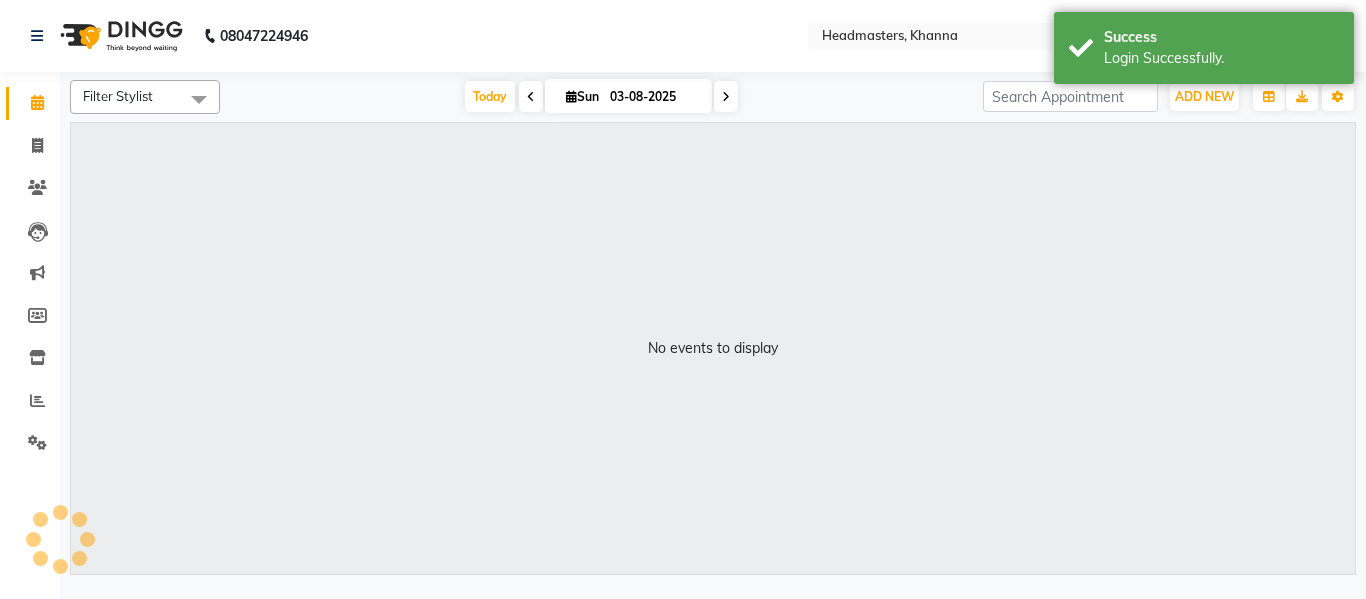 select on "en" 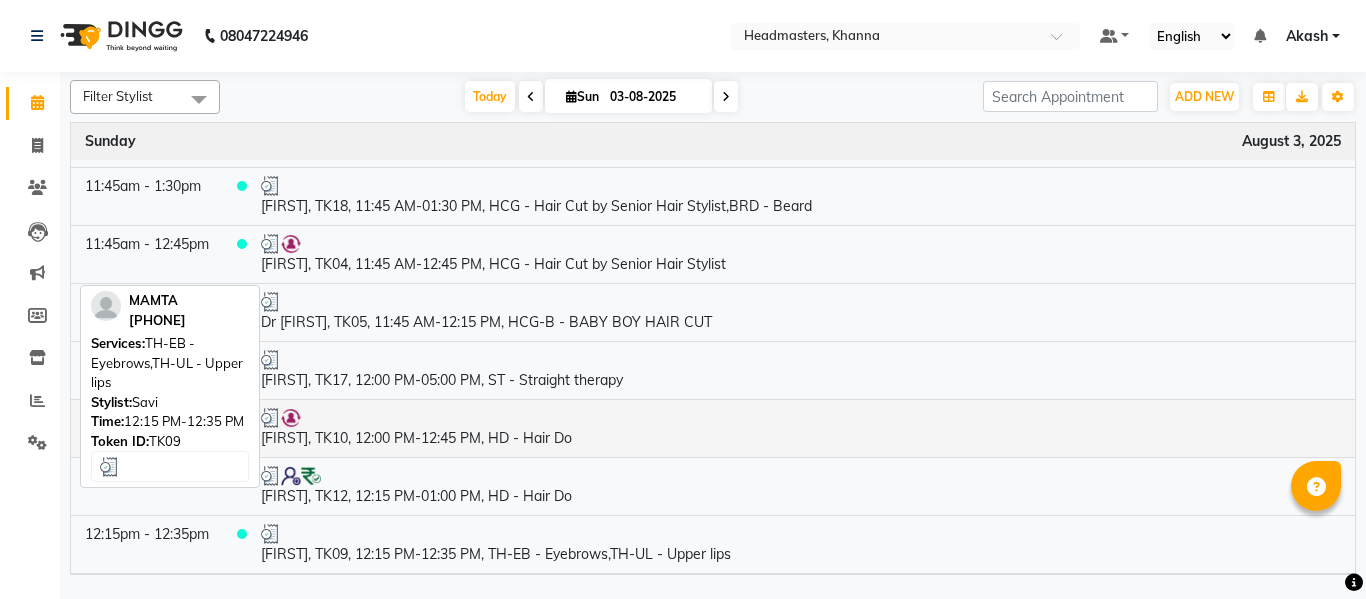 scroll, scrollTop: 1100, scrollLeft: 0, axis: vertical 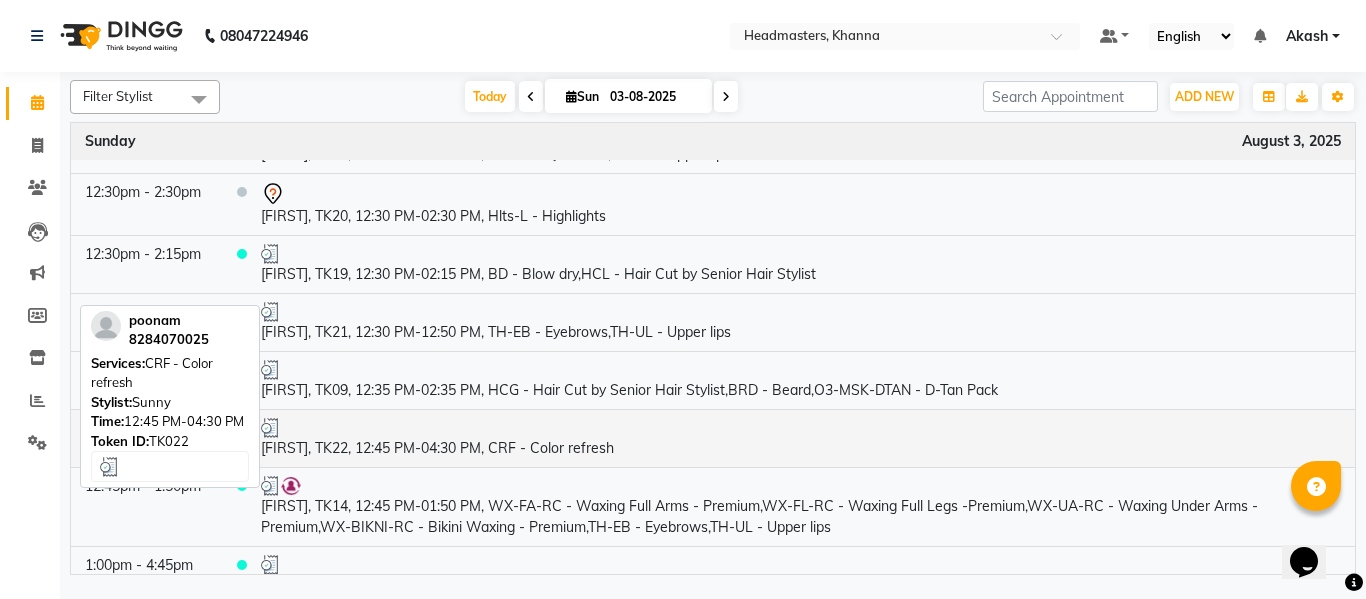 click on "[FIRST], TK22, 12:45 PM-04:30 PM, CRF - Color refresh" at bounding box center [801, 438] 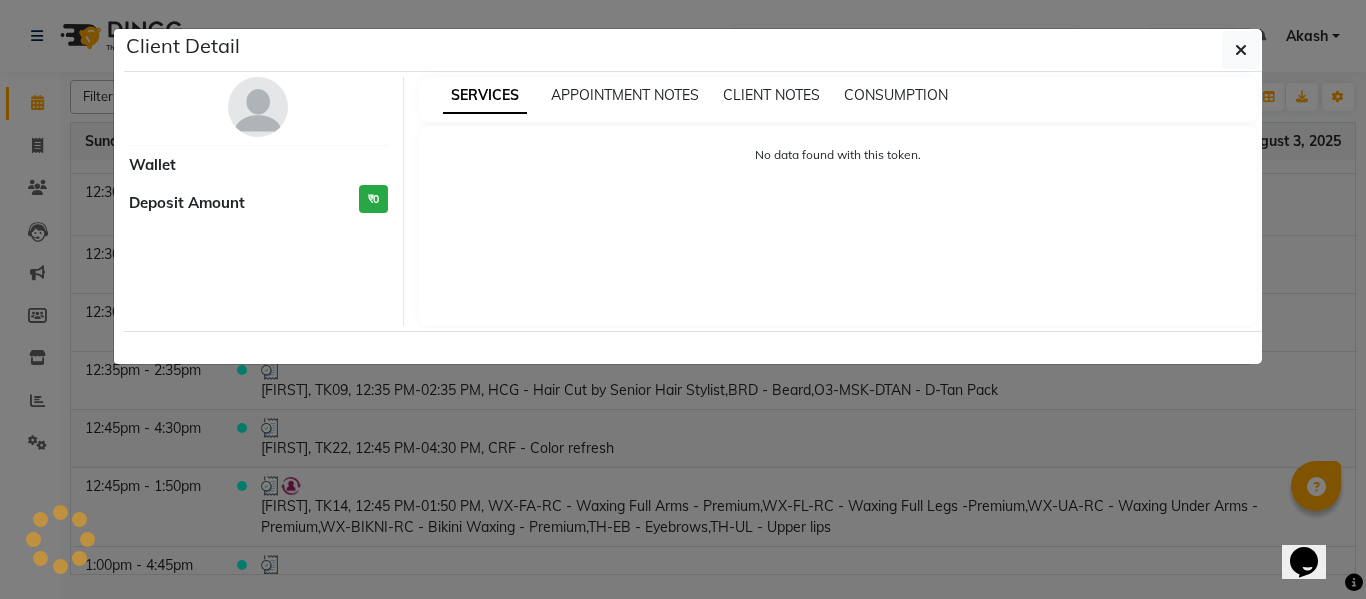 select on "3" 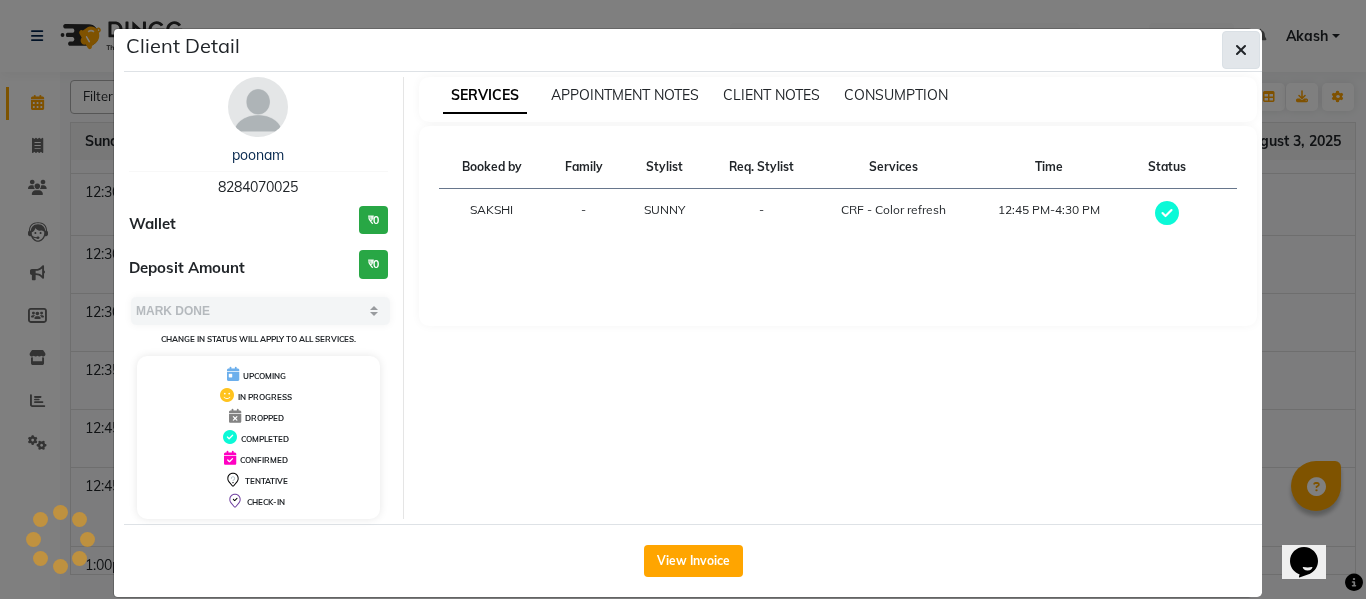 click 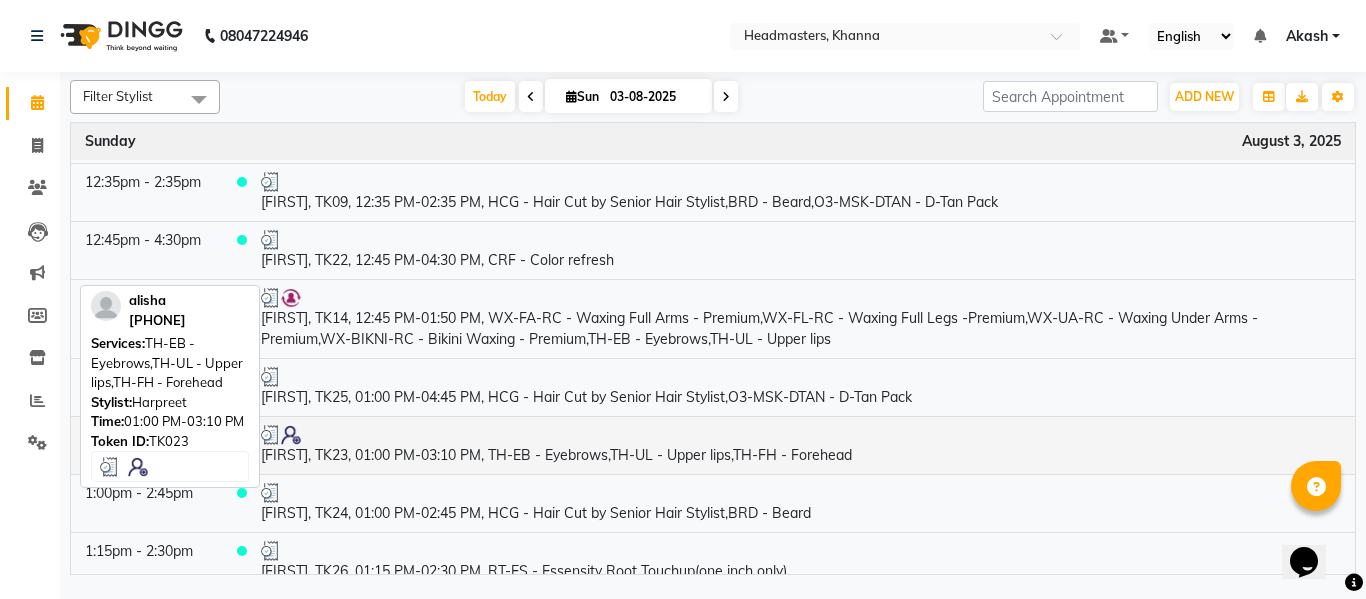 scroll, scrollTop: 1600, scrollLeft: 0, axis: vertical 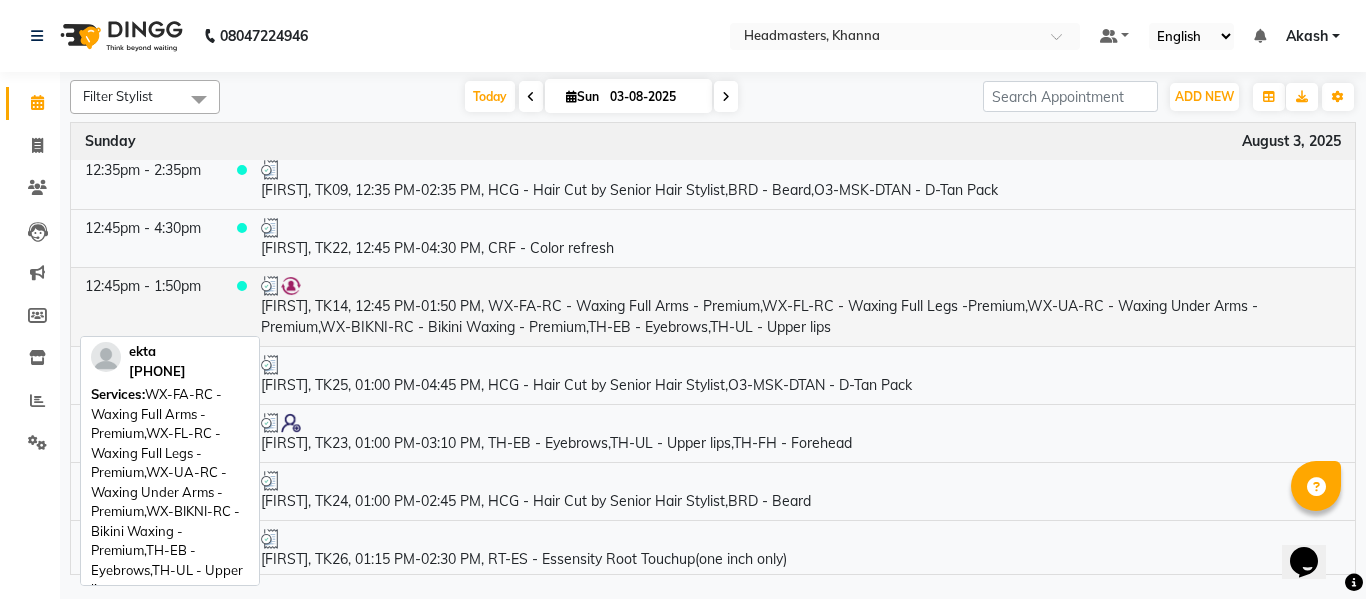 click on "[FIRST], TK14, 12:45 PM-01:50 PM, WX-FA-RC - Waxing Full Arms - Premium,WX-FL-RC - Waxing Full Legs -Premium,WX-UA-RC - Waxing Under Arms - Premium,WX-BIKNI-RC - Bikini Waxing - Premium,TH-EB - Eyebrows,TH-UL - Upper lips" at bounding box center [801, 306] 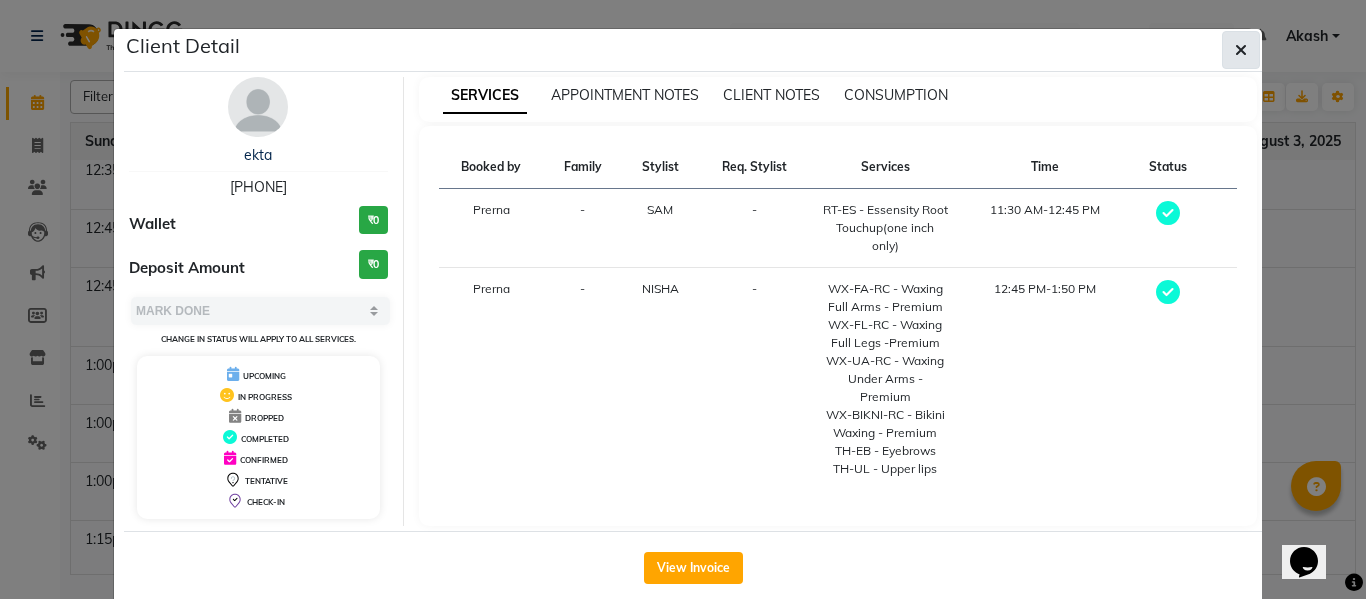 click 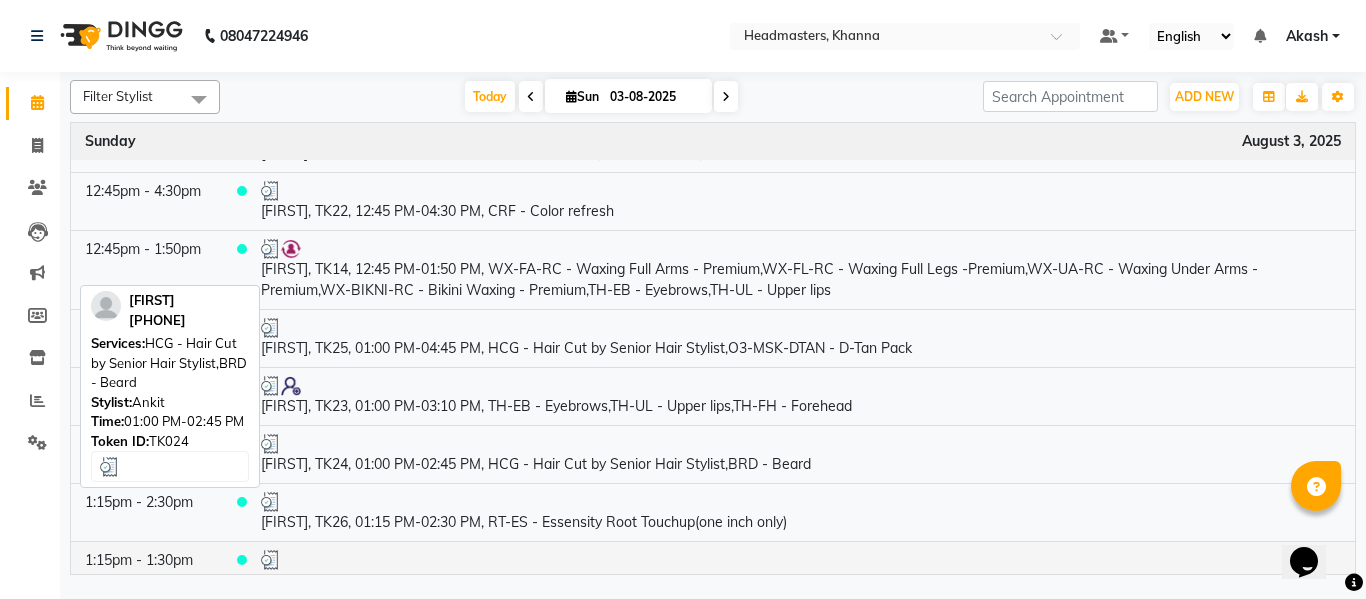 scroll, scrollTop: 1700, scrollLeft: 0, axis: vertical 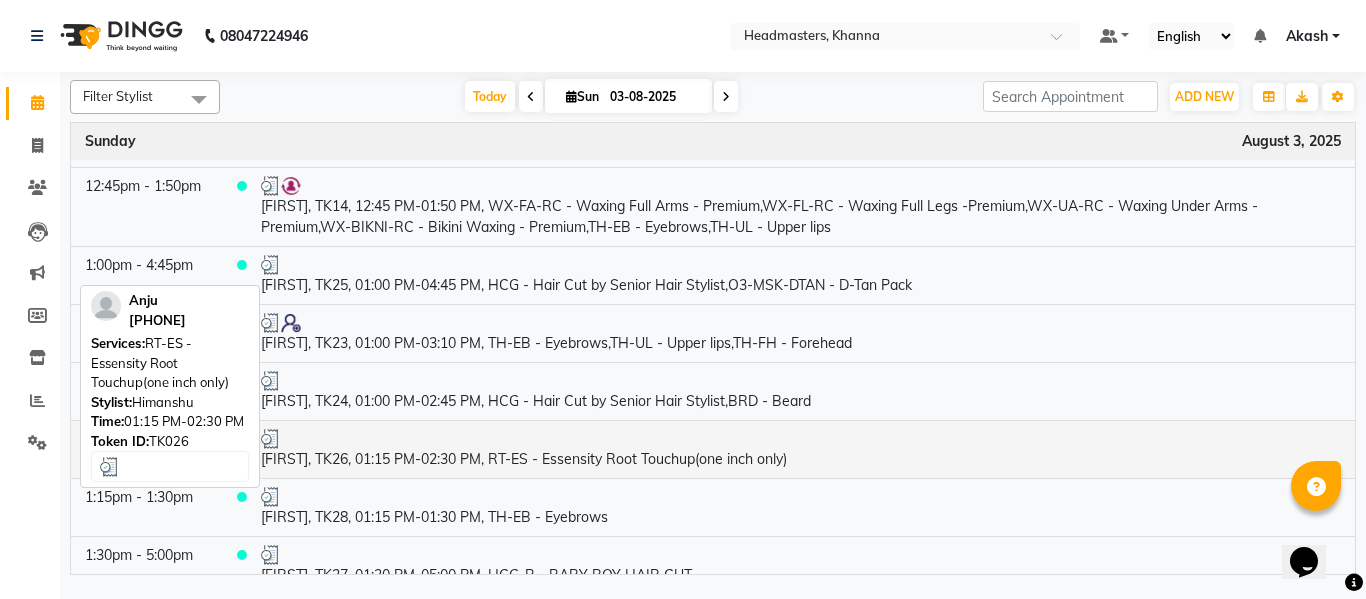 click on "[FIRST], TK26, 01:15 PM-02:30 PM, RT-ES - Essensity Root Touchup(one inch only)" at bounding box center (801, 449) 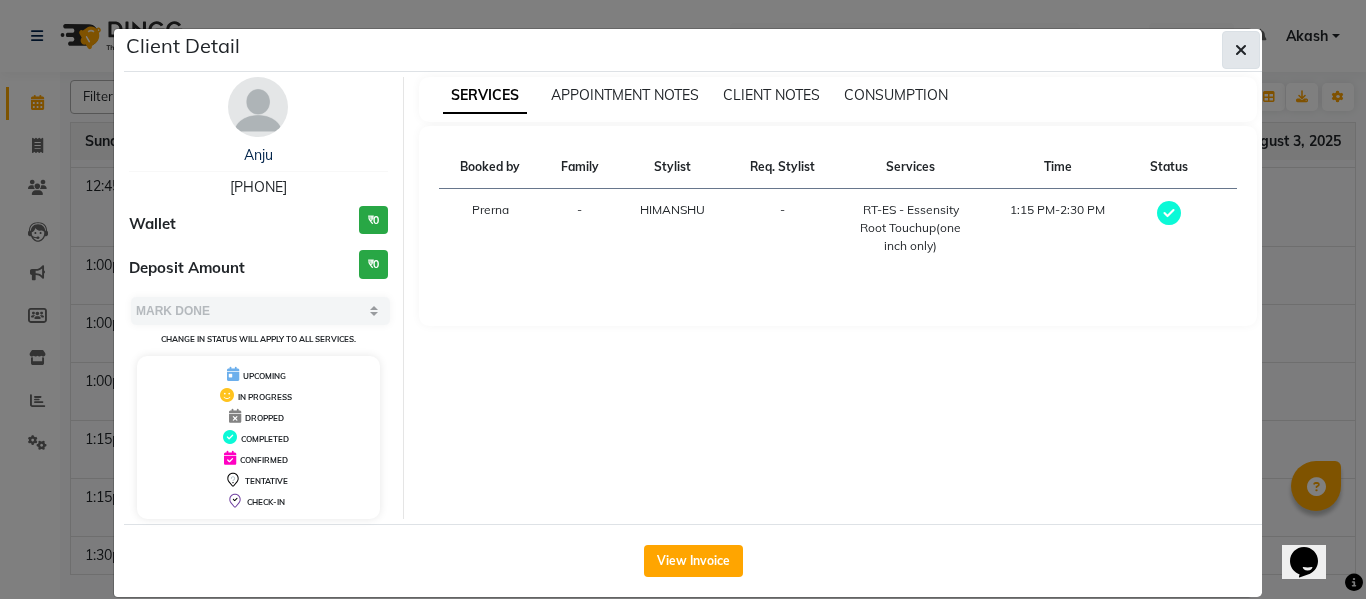 click 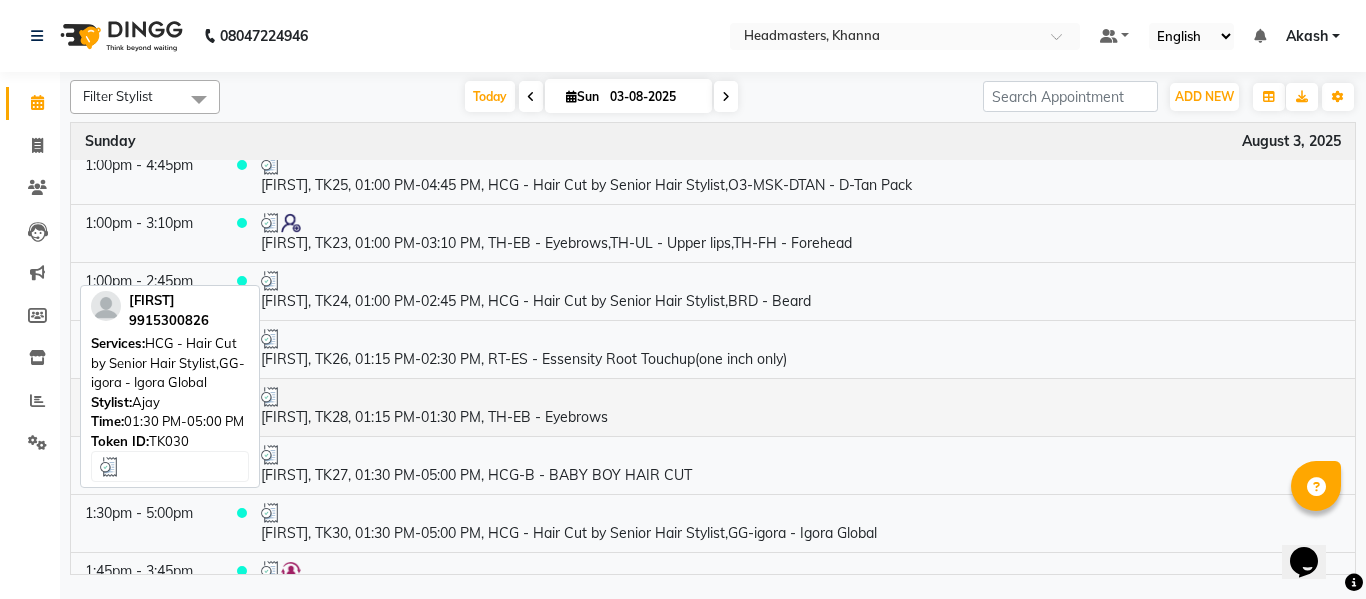 scroll, scrollTop: 1900, scrollLeft: 0, axis: vertical 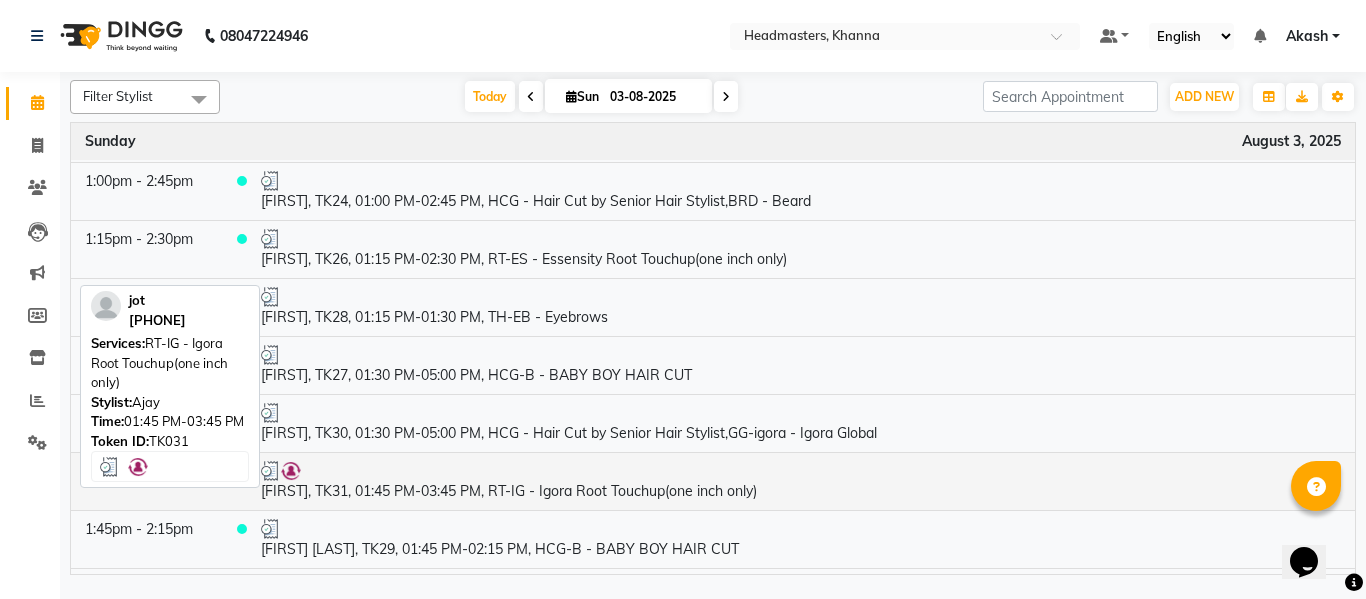 click on "[FIRST], TK31, 01:45 PM-03:45 PM, RT-IG - Igora Root Touchup(one inch only)" at bounding box center (801, 481) 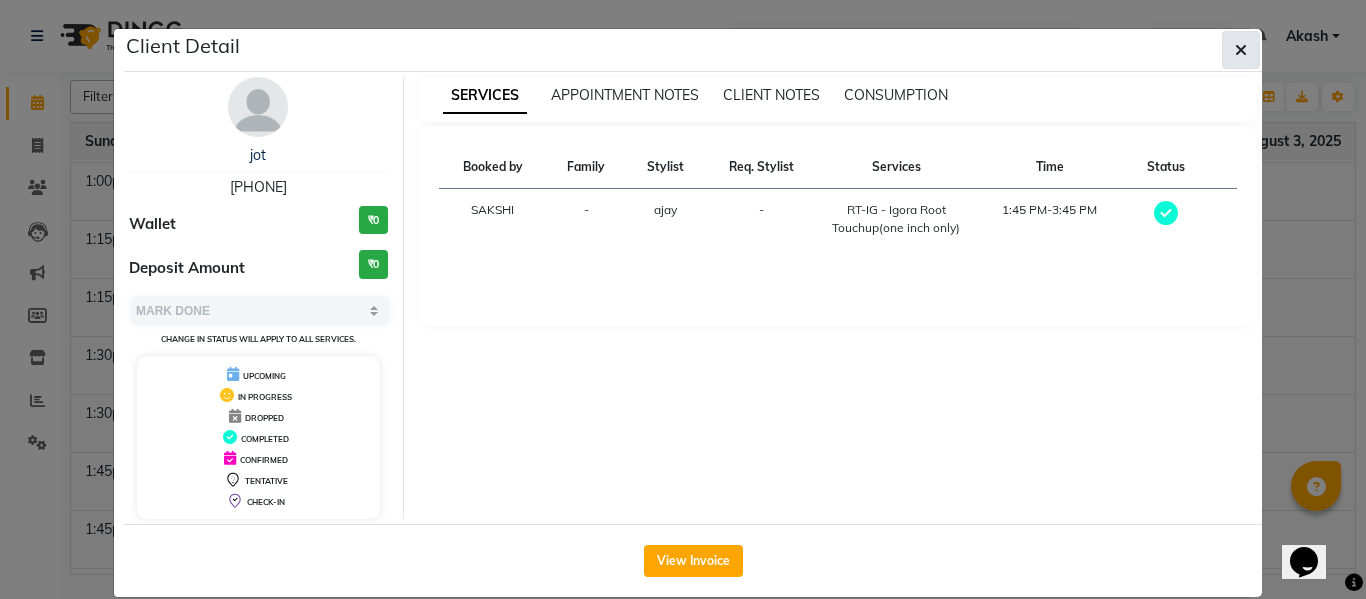 click 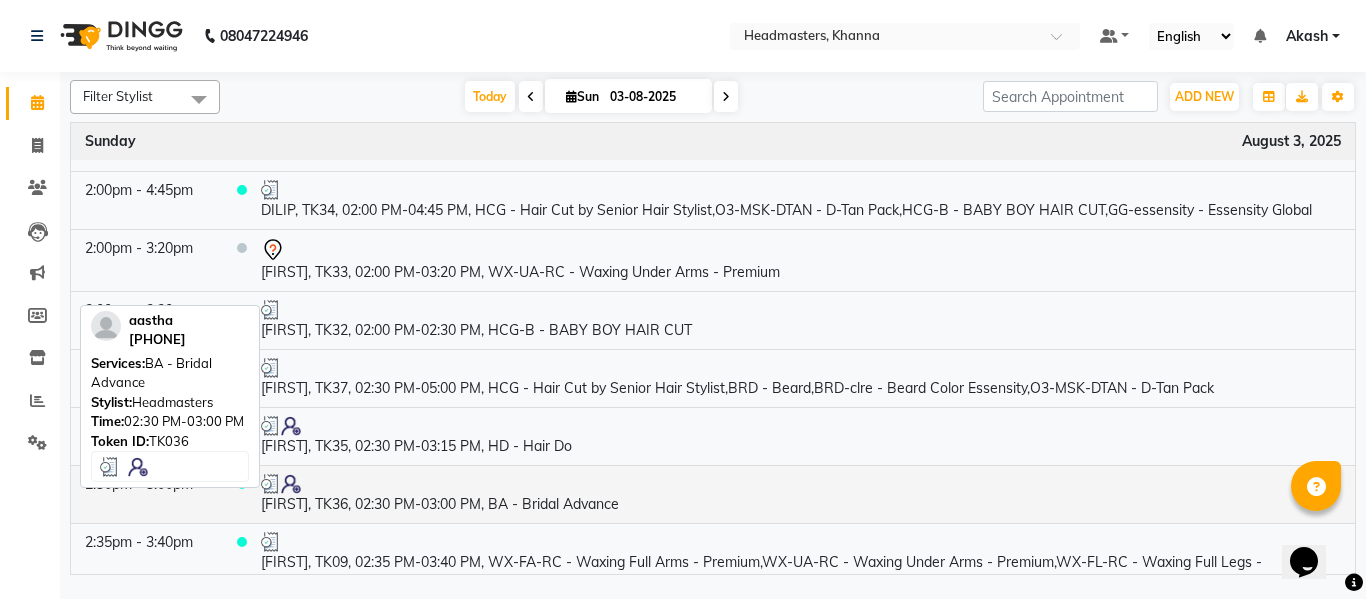 scroll, scrollTop: 2300, scrollLeft: 0, axis: vertical 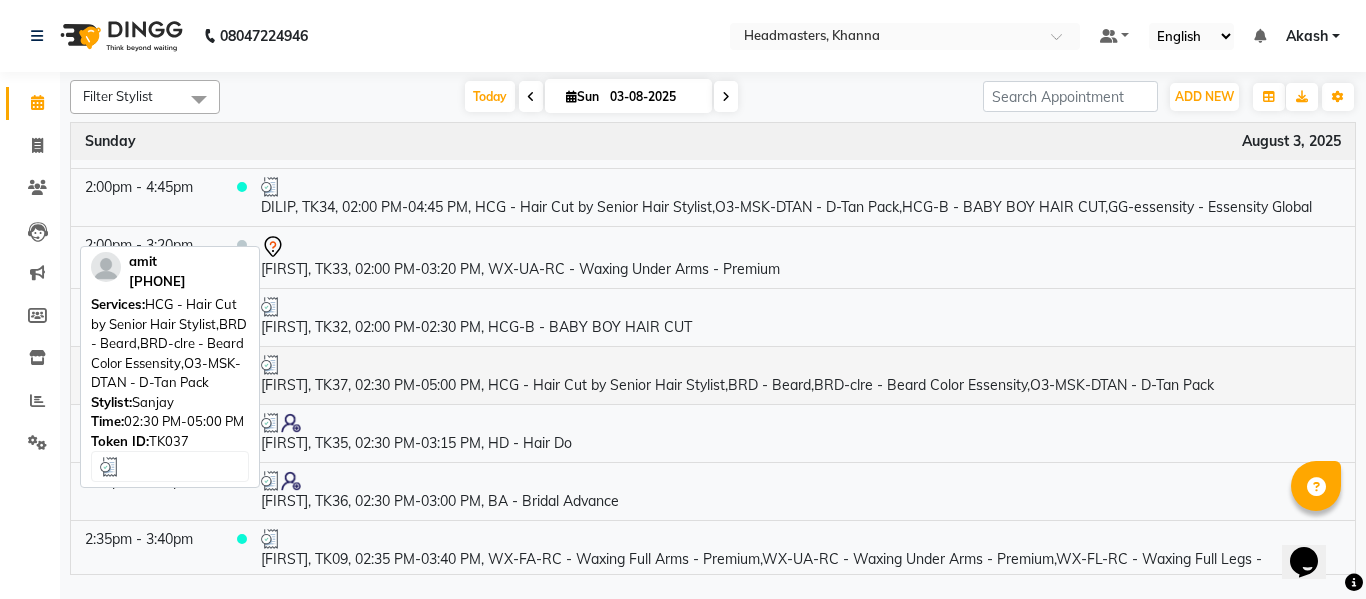 click on "[FIRST], TK37, 02:30 PM-05:00 PM, HCG - Hair Cut by Senior Hair Stylist,BRD - Beard,BRD-clre - Beard Color Essensity,O3-MSK-DTAN - D-Tan Pack" at bounding box center [801, 375] 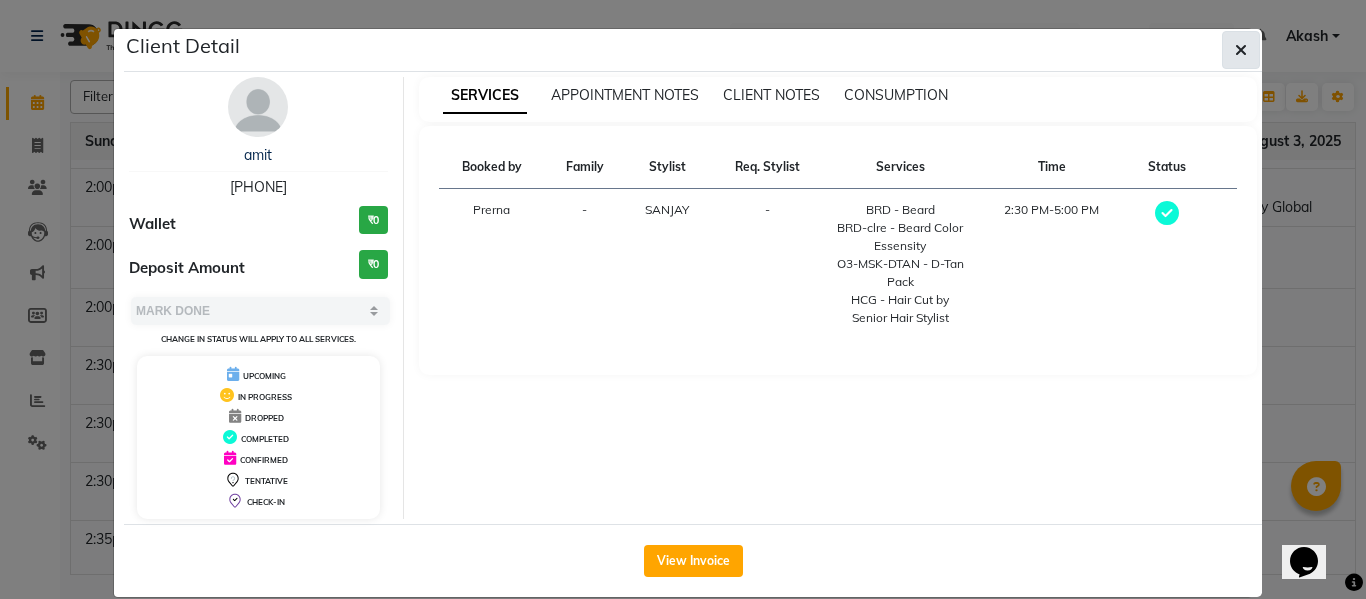 click 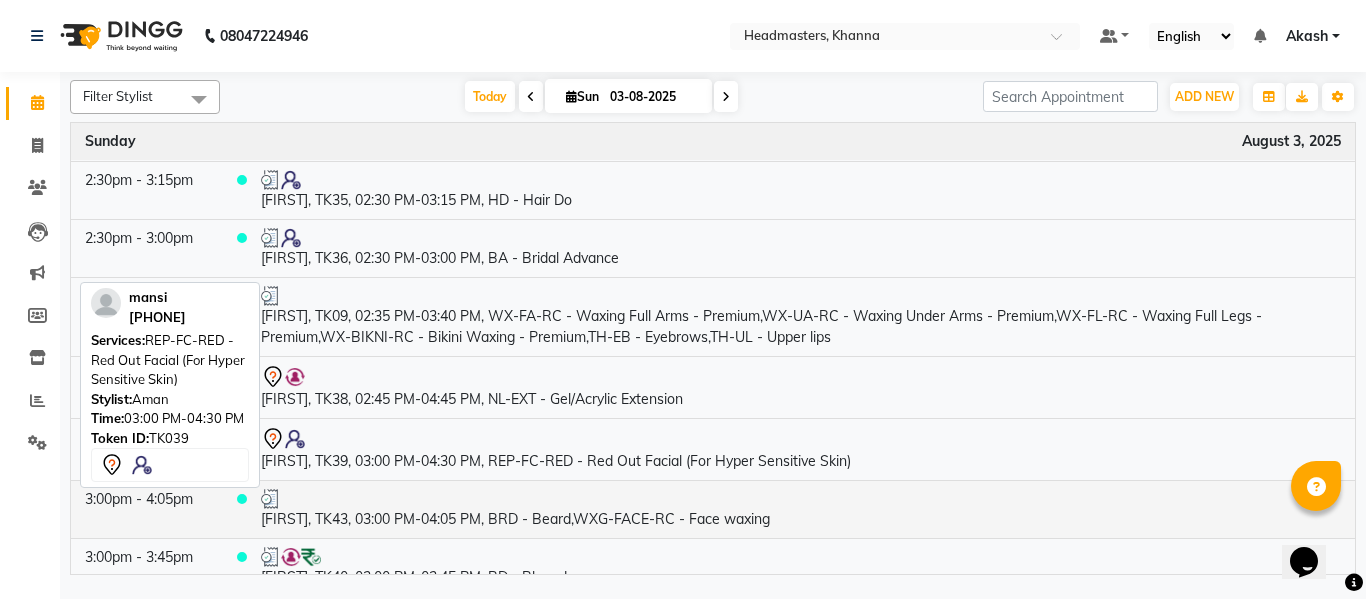 scroll, scrollTop: 2427, scrollLeft: 0, axis: vertical 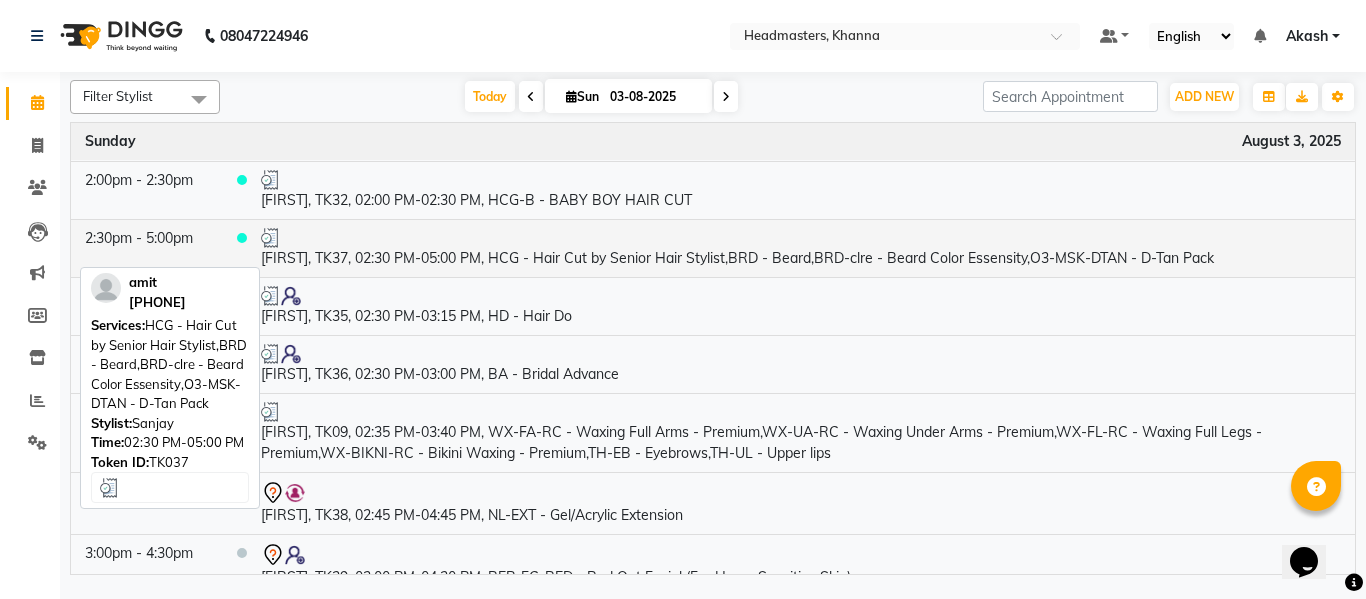 click on "[FIRST], TK37, 02:30 PM-05:00 PM, HCG - Hair Cut by Senior Hair Stylist,BRD - Beard,BRD-clre - Beard Color Essensity,O3-MSK-DTAN - D-Tan Pack" at bounding box center [801, 248] 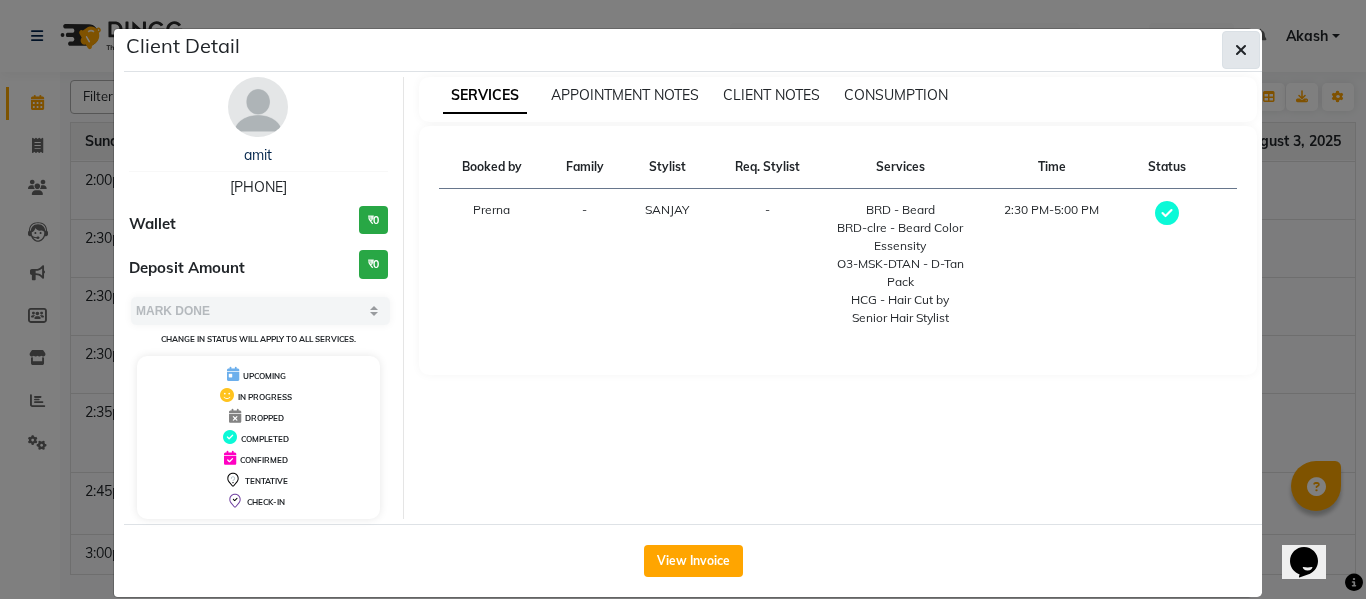 click 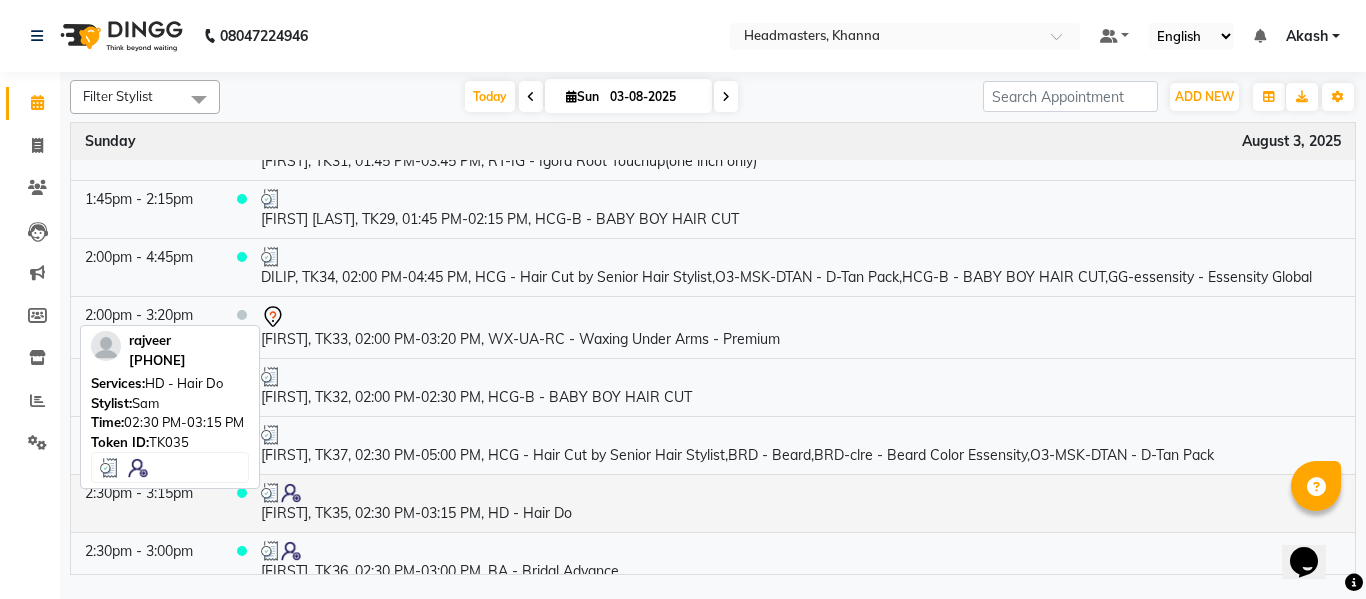 scroll, scrollTop: 2227, scrollLeft: 0, axis: vertical 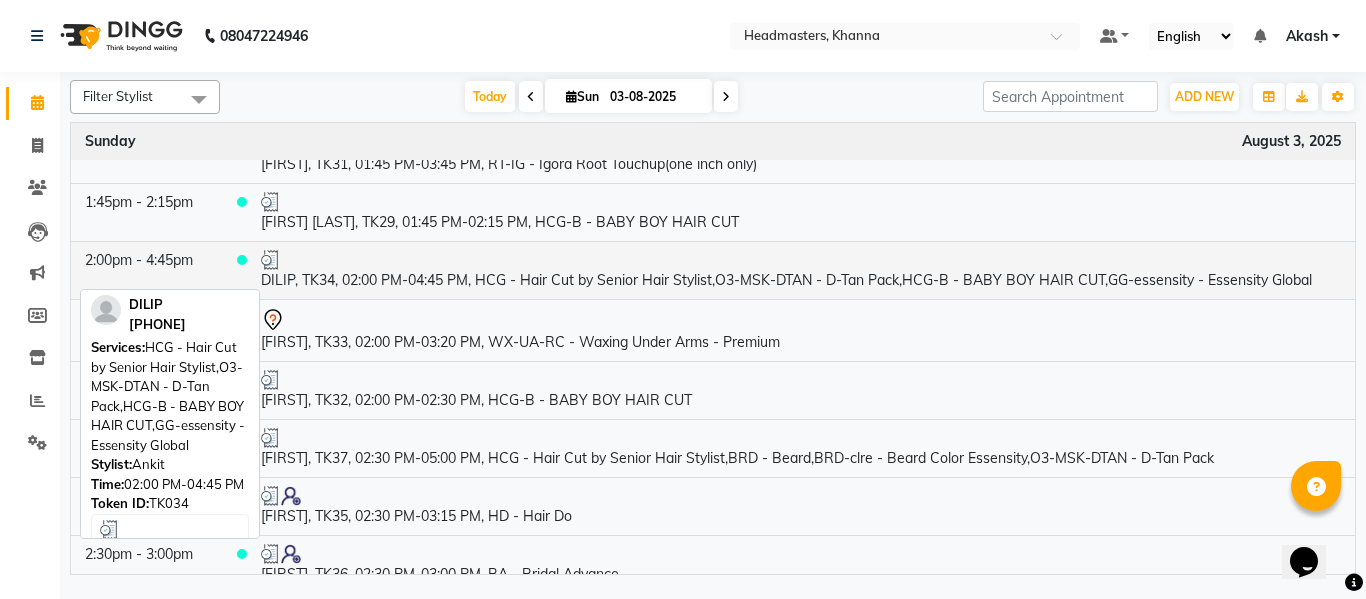 click on "DILIP, TK34, 02:00 PM-04:45 PM, HCG - Hair Cut by Senior Hair Stylist,O3-MSK-DTAN - D-Tan Pack,HCG-B - BABY BOY HAIR CUT,GG-essensity - Essensity Global" at bounding box center [801, 270] 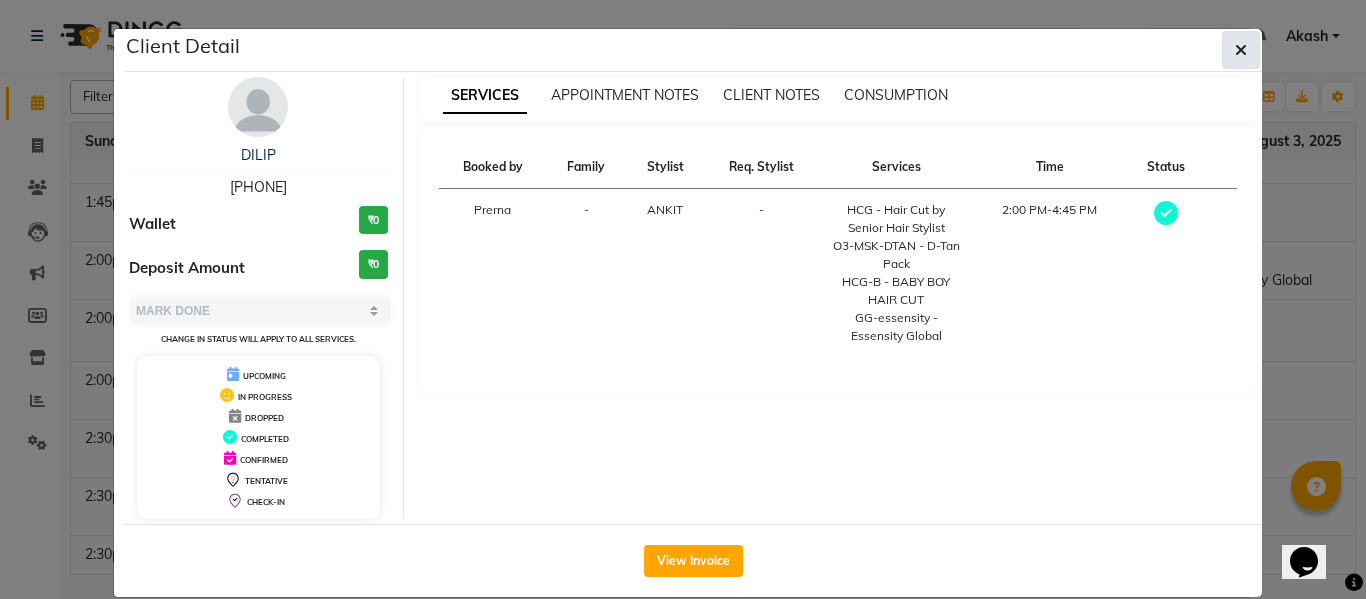 click 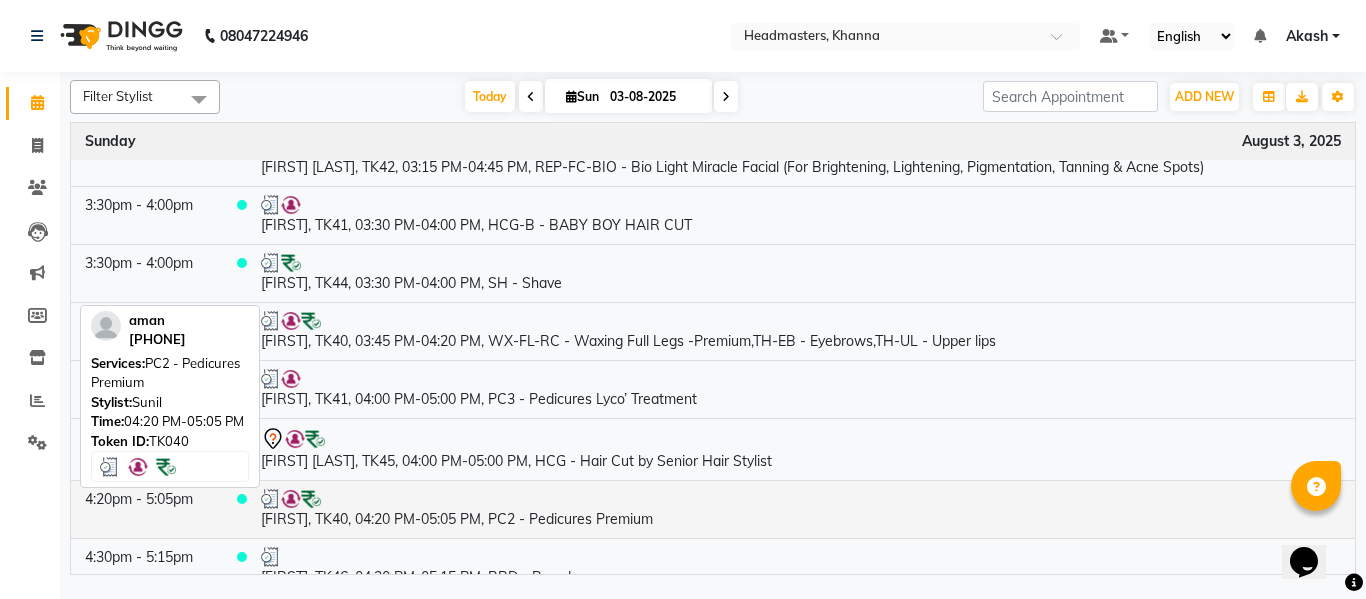 scroll, scrollTop: 3227, scrollLeft: 0, axis: vertical 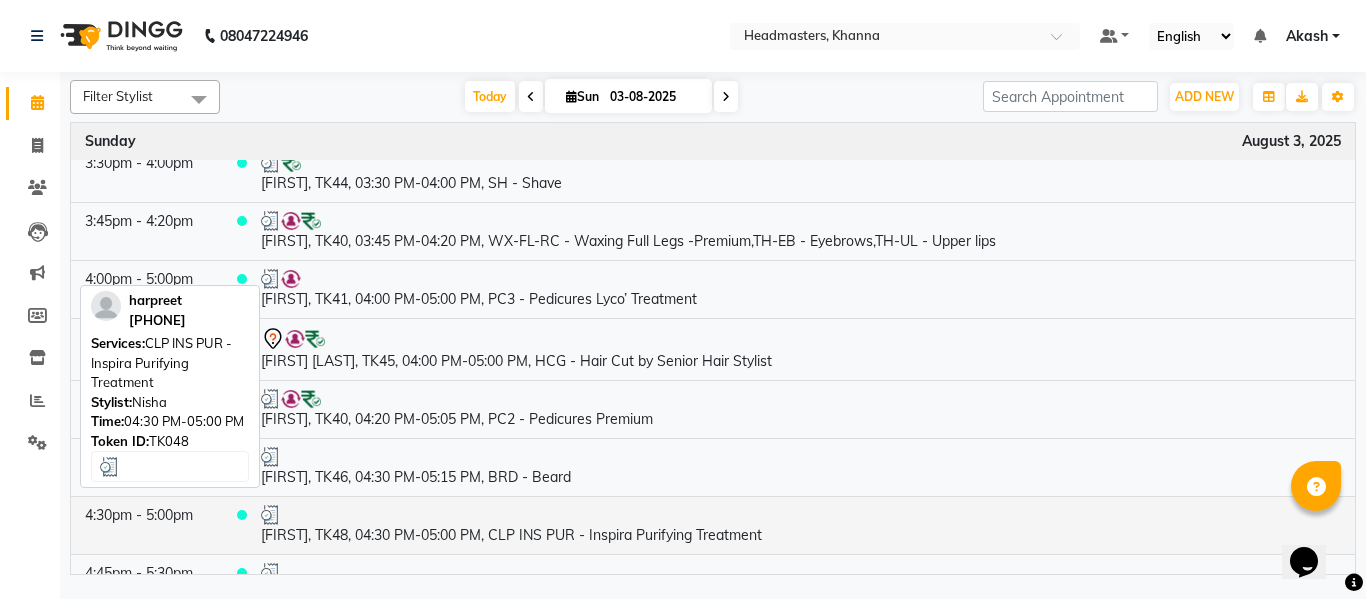 click at bounding box center [801, 515] 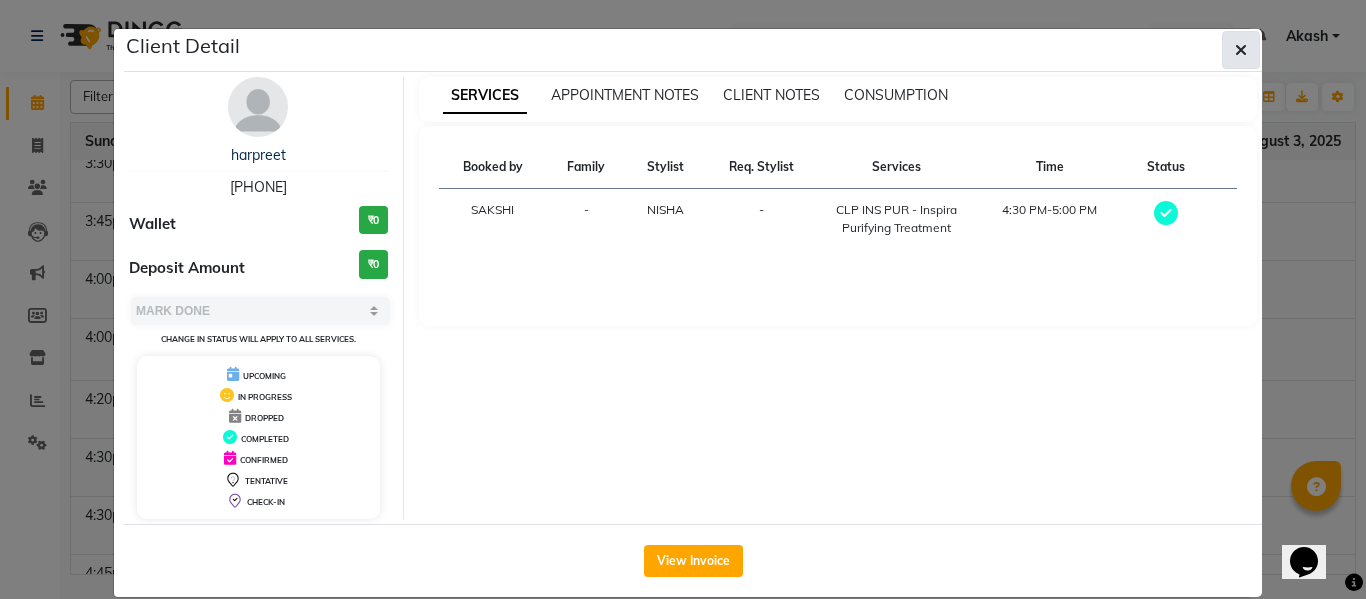 click 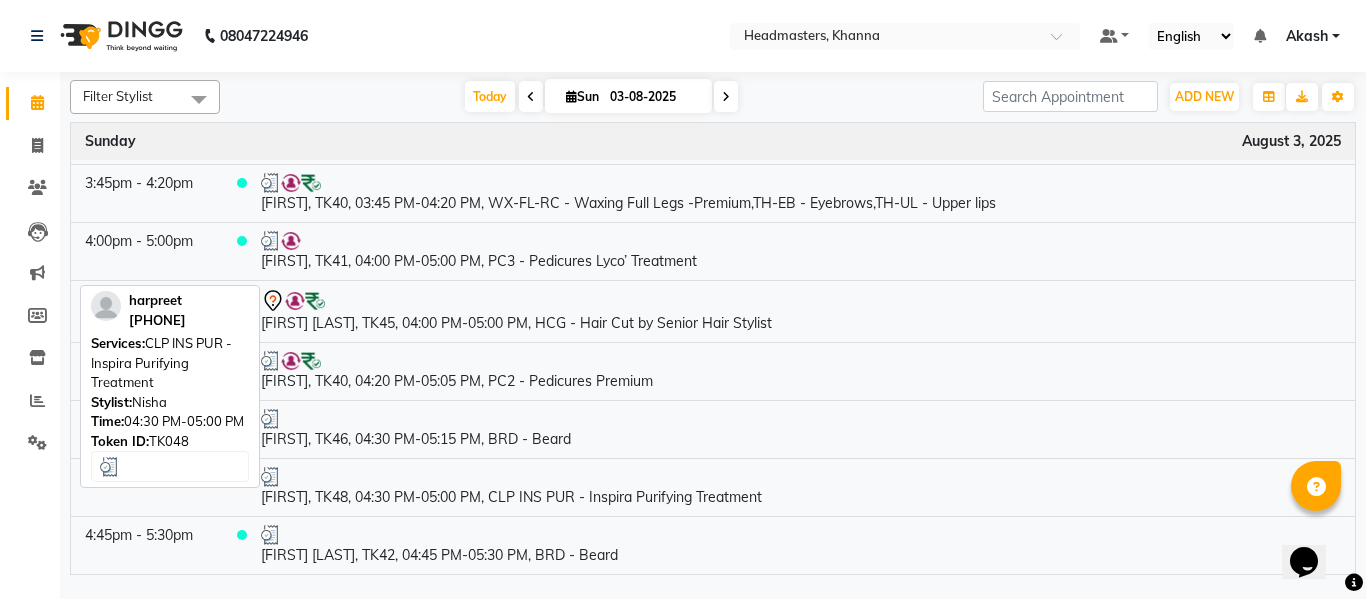 scroll, scrollTop: 3327, scrollLeft: 0, axis: vertical 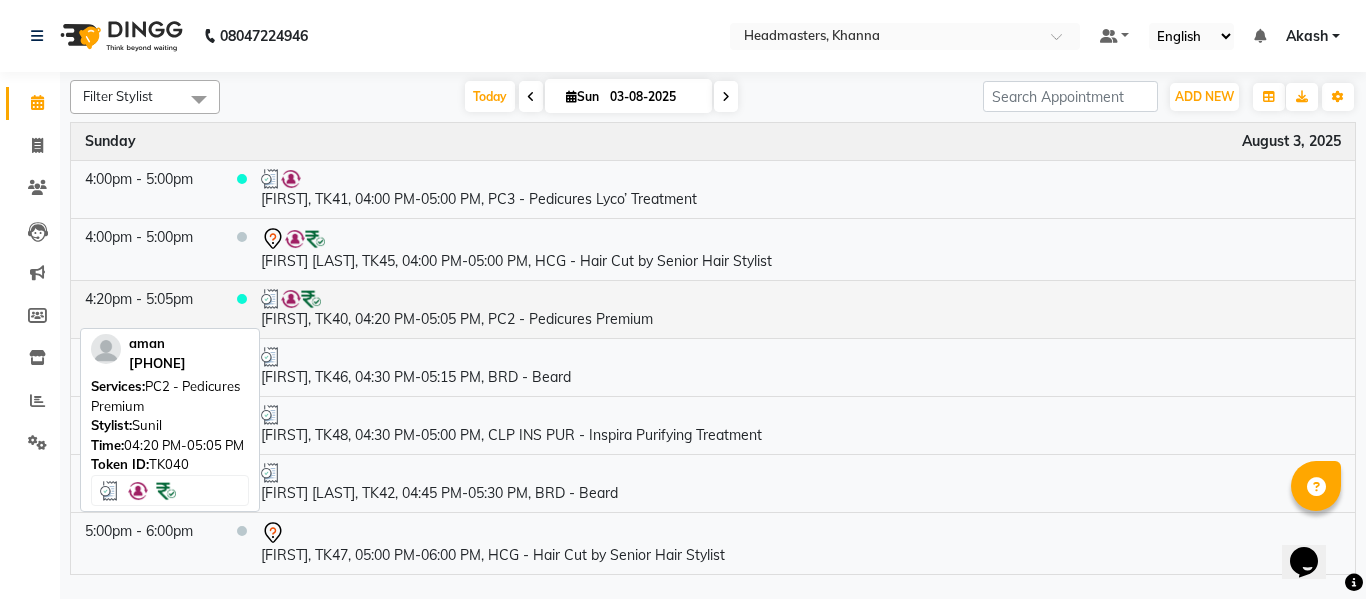 click on "[FIRST], TK40, 04:20 PM-05:05 PM, PC2 - Pedicures Premium" at bounding box center [801, 309] 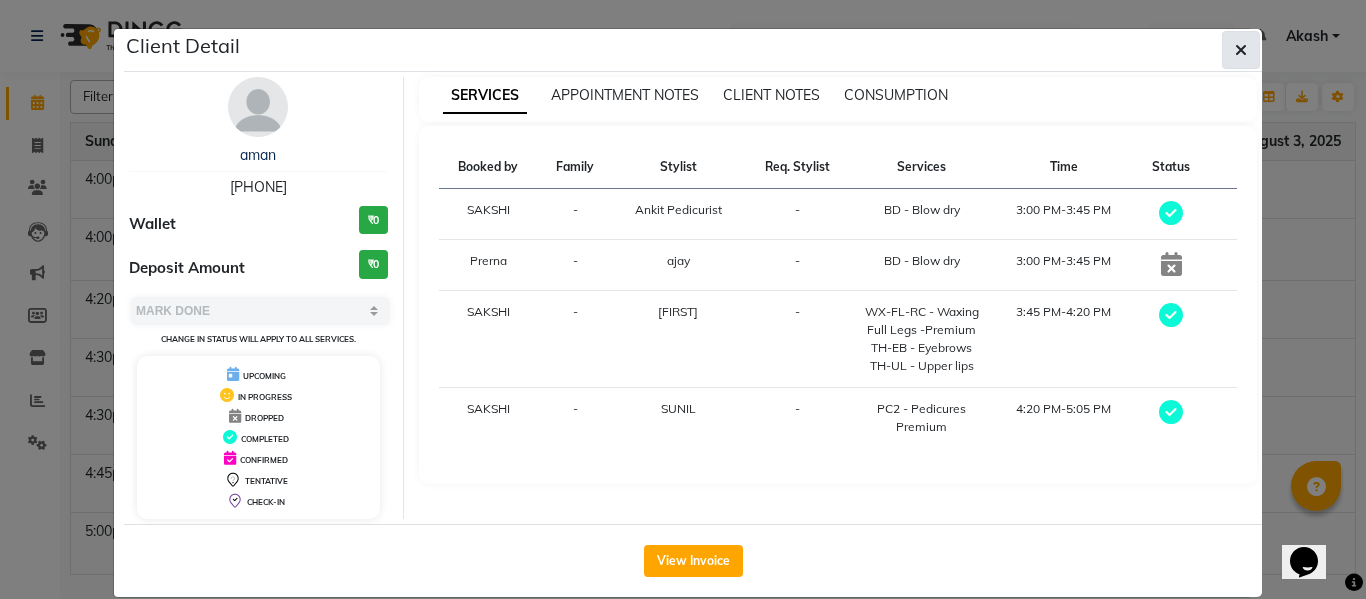 click 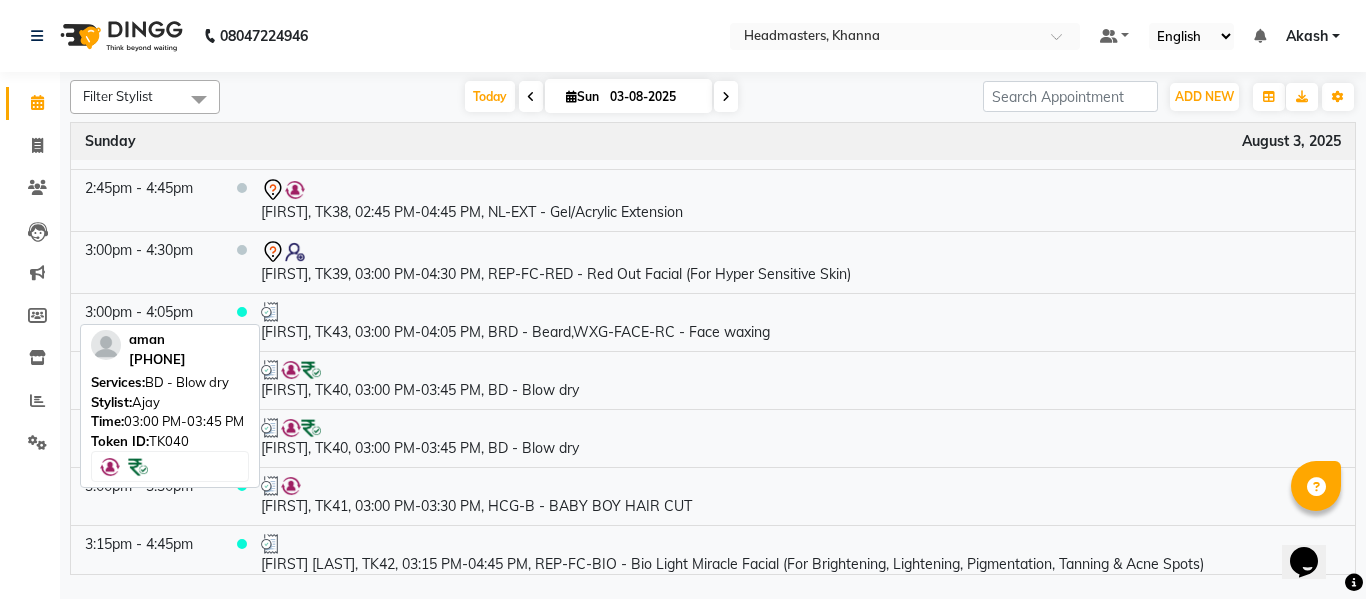 scroll, scrollTop: 2727, scrollLeft: 0, axis: vertical 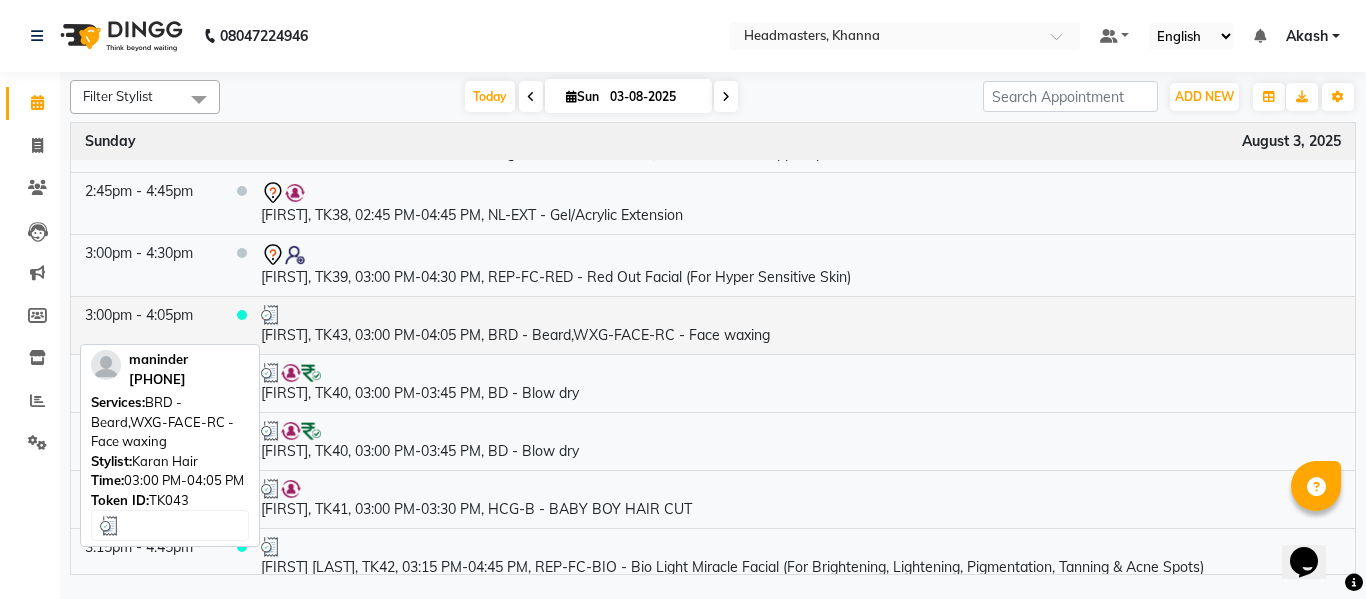 click on "[FIRST], TK43, 03:00 PM-04:05 PM, BRD - Beard,WXG-FACE-RC - Face waxing" at bounding box center (801, 325) 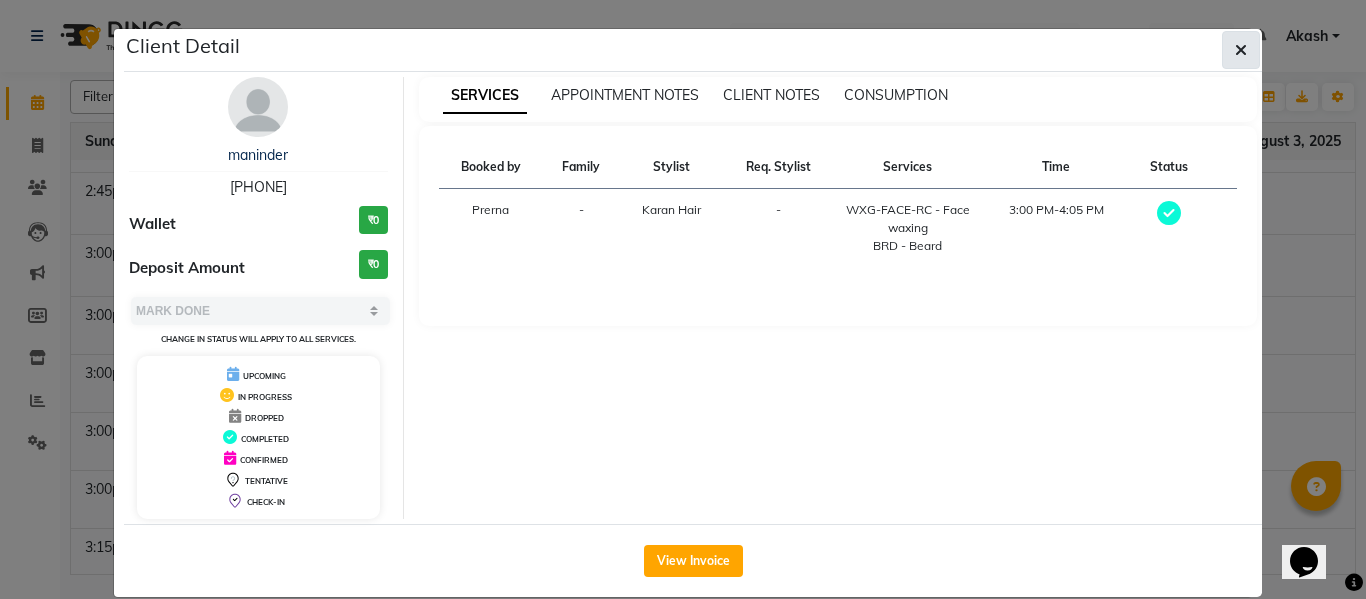 click 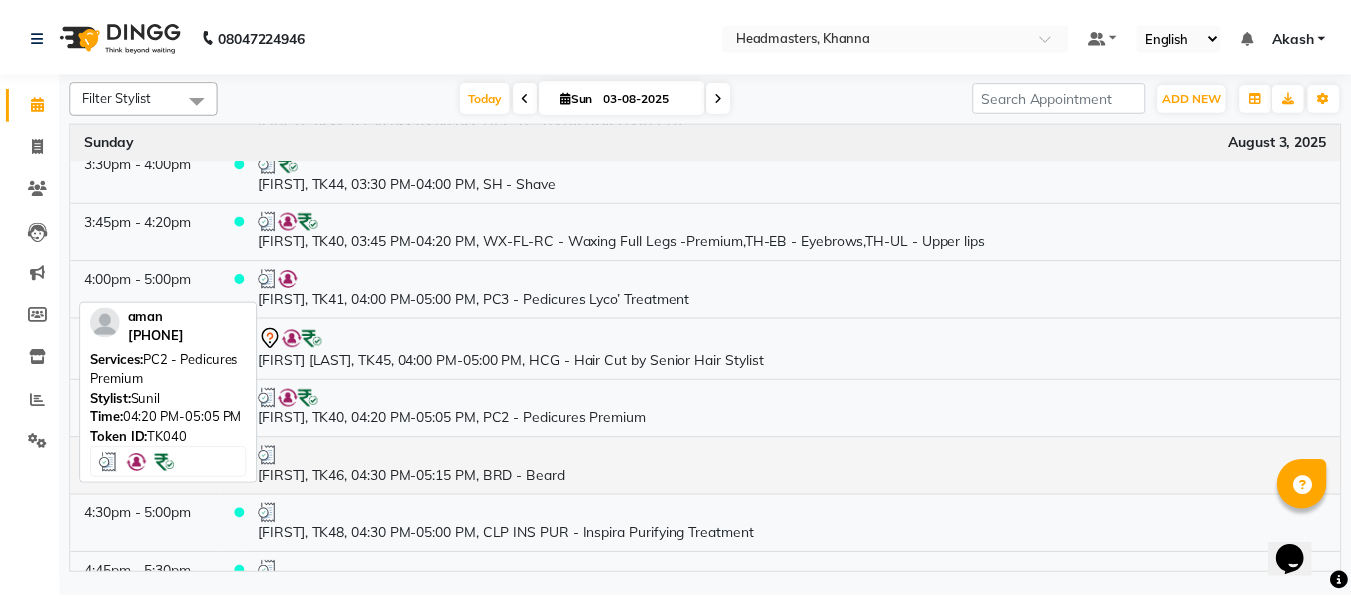 scroll, scrollTop: 3327, scrollLeft: 0, axis: vertical 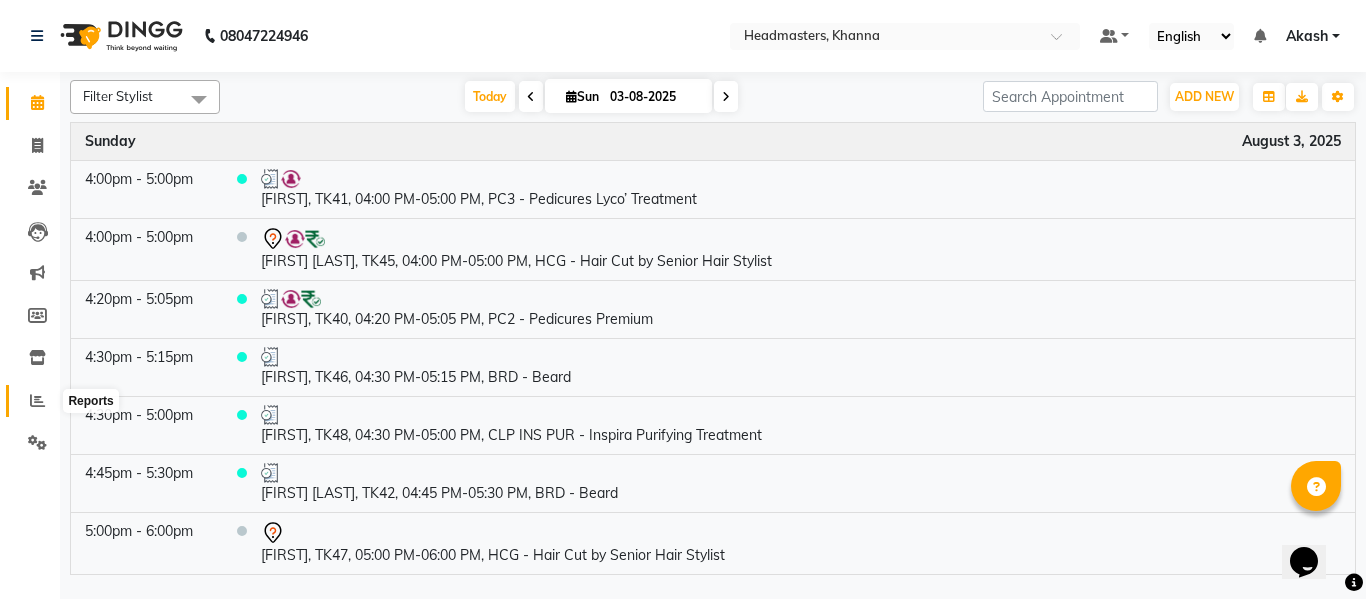 click 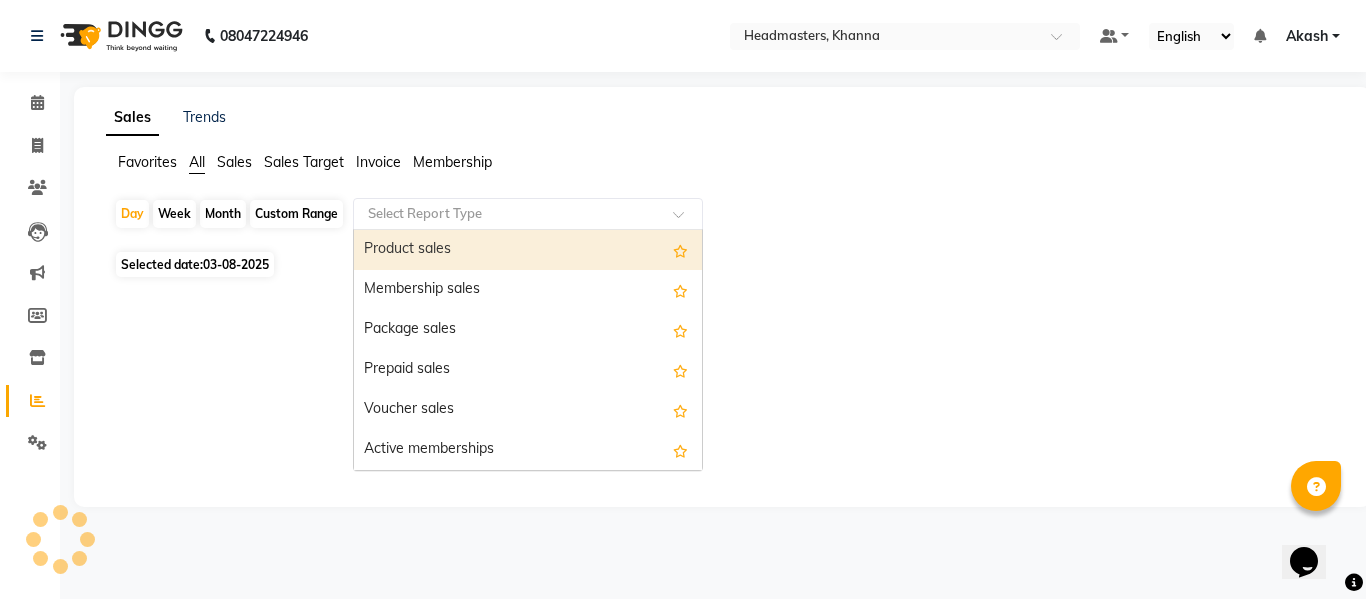 click 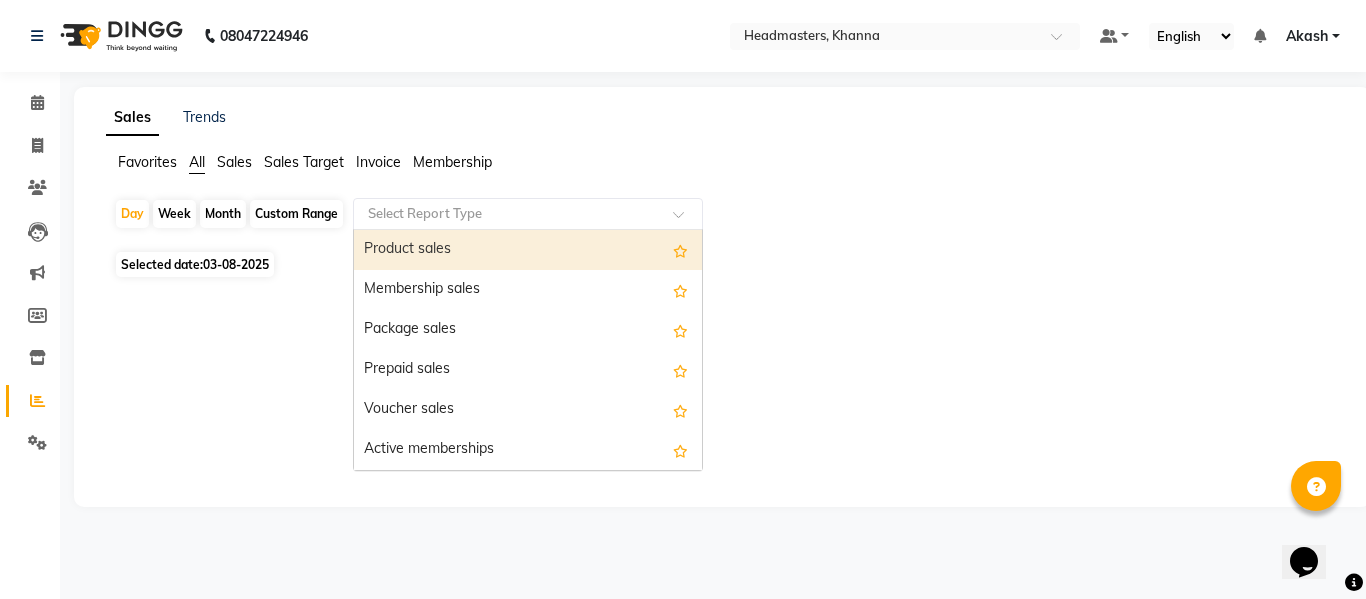 click on "Product sales Membership sales Package sales Prepaid sales Voucher sales Active memberships Active packages Active prepaid's / vouchers Expired memberships Expired packages Expired prepaid's Expired vouchers Cross Sell / Up sell Report Cancel Invoice Report Coupon Collection" at bounding box center [528, 350] 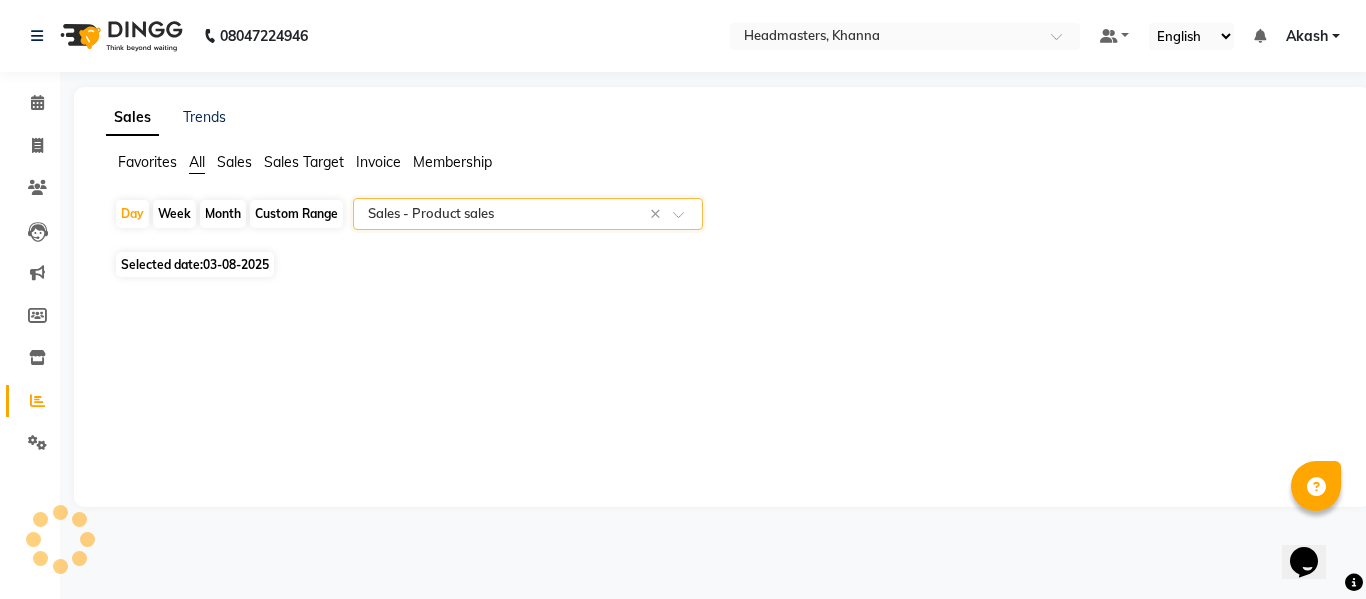 select on "csv" 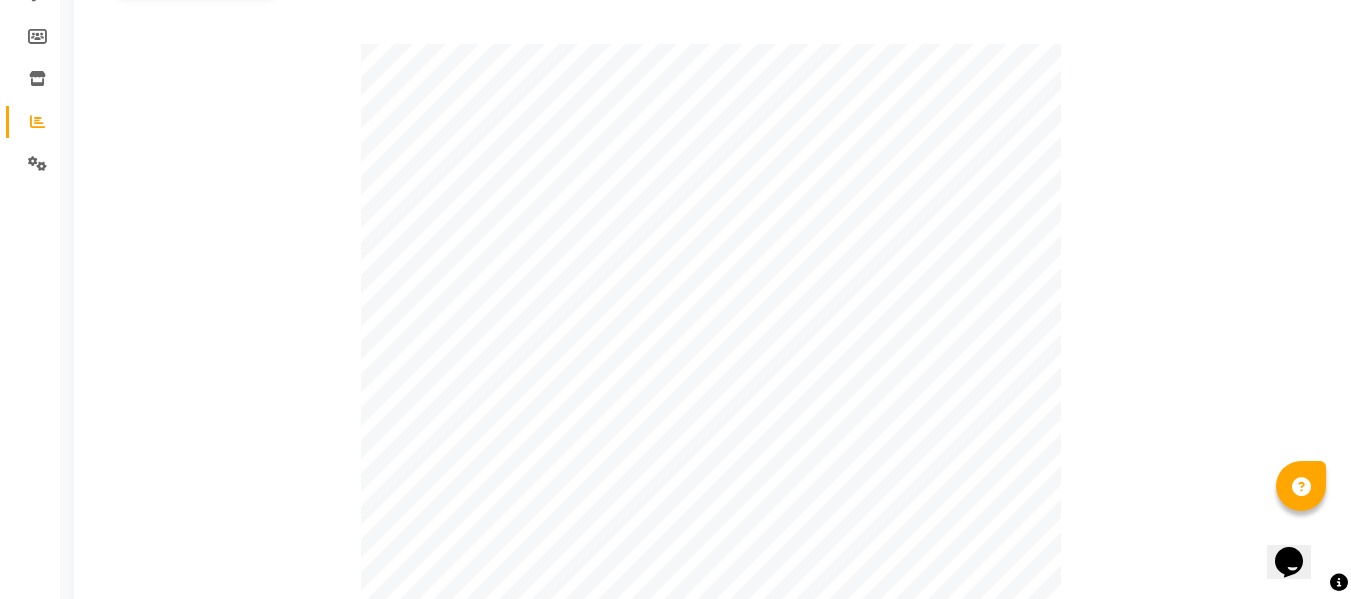 scroll, scrollTop: 300, scrollLeft: 0, axis: vertical 